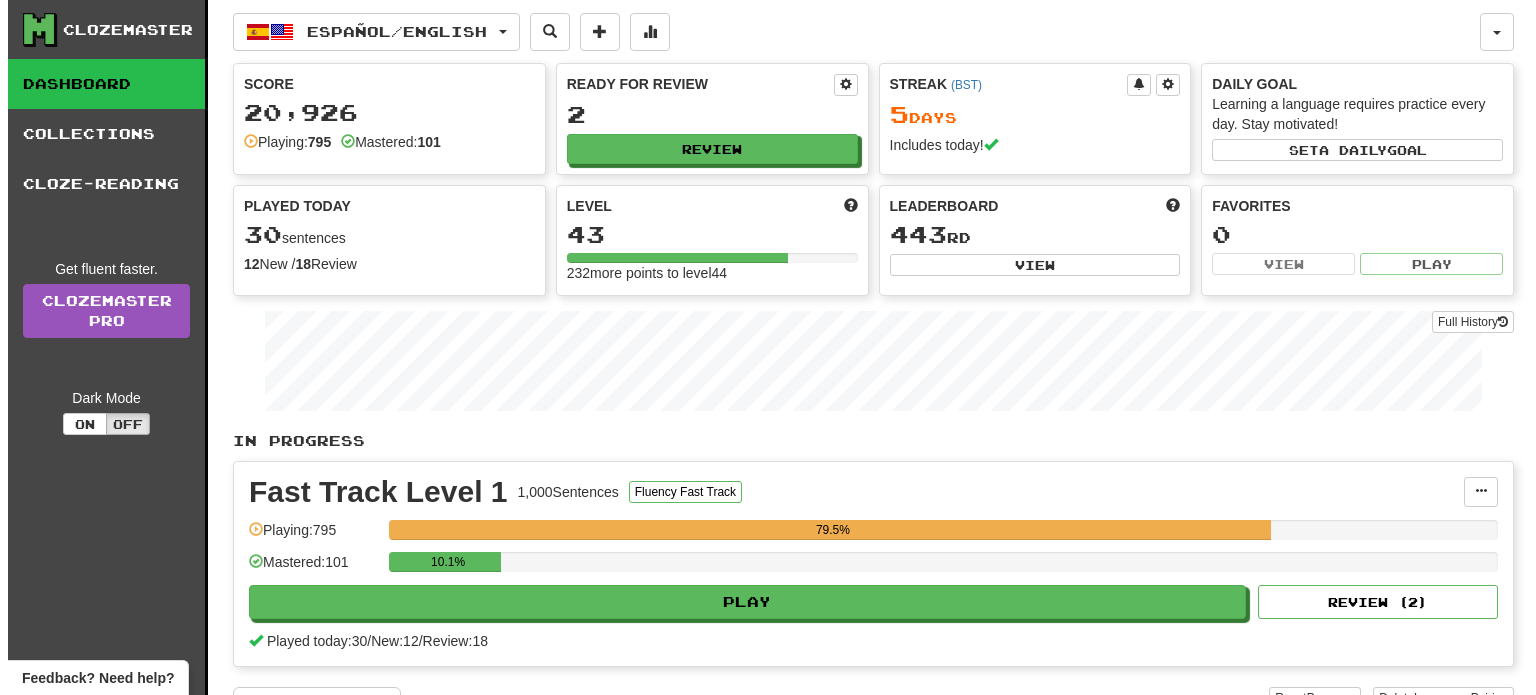 scroll, scrollTop: 0, scrollLeft: 0, axis: both 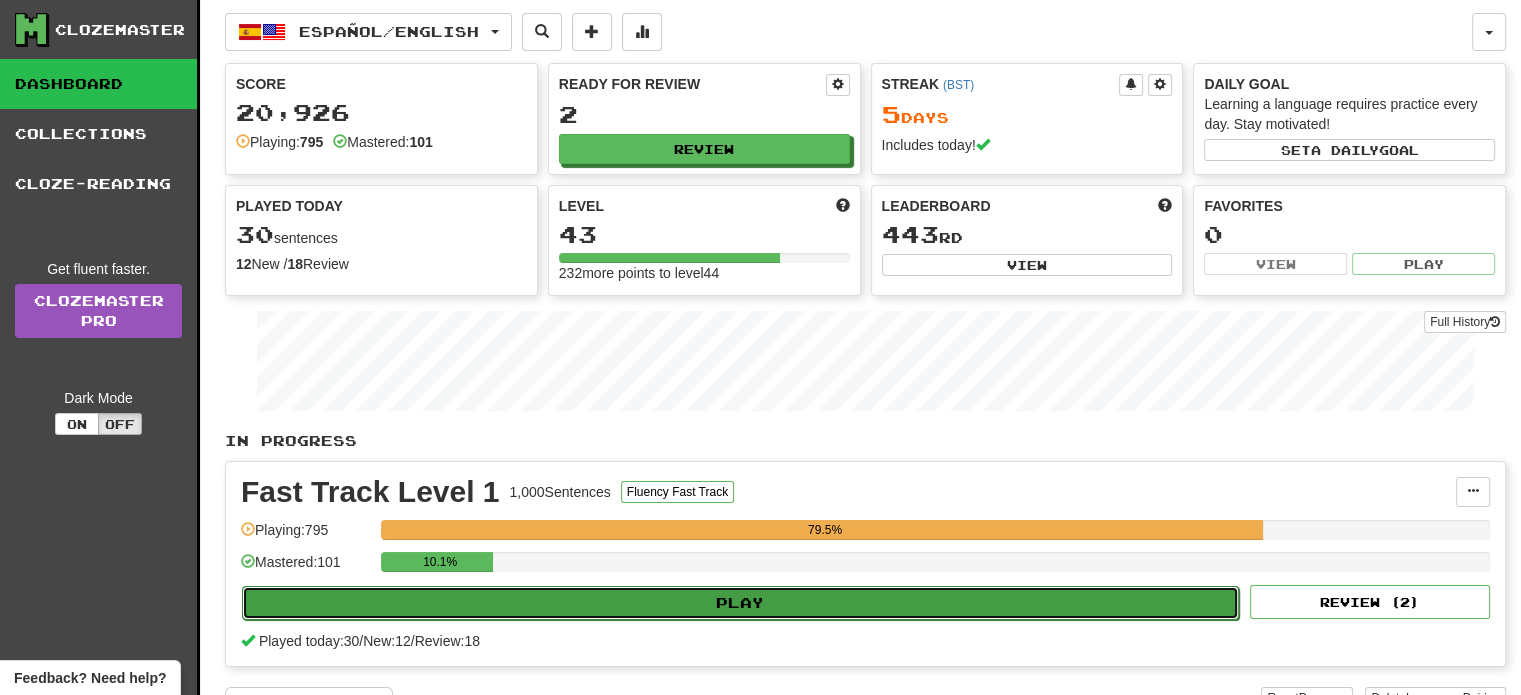 click on "Play" at bounding box center [740, 603] 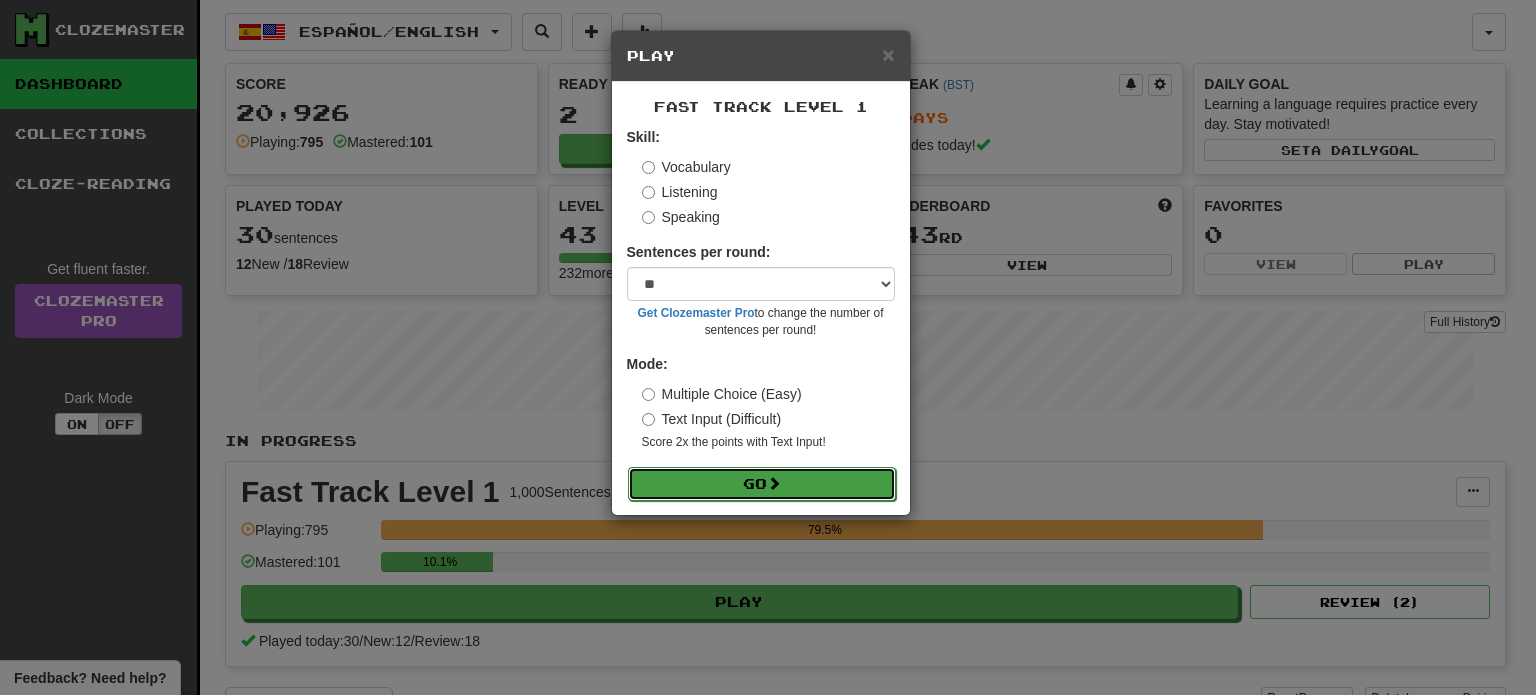 click on "Go" at bounding box center (762, 484) 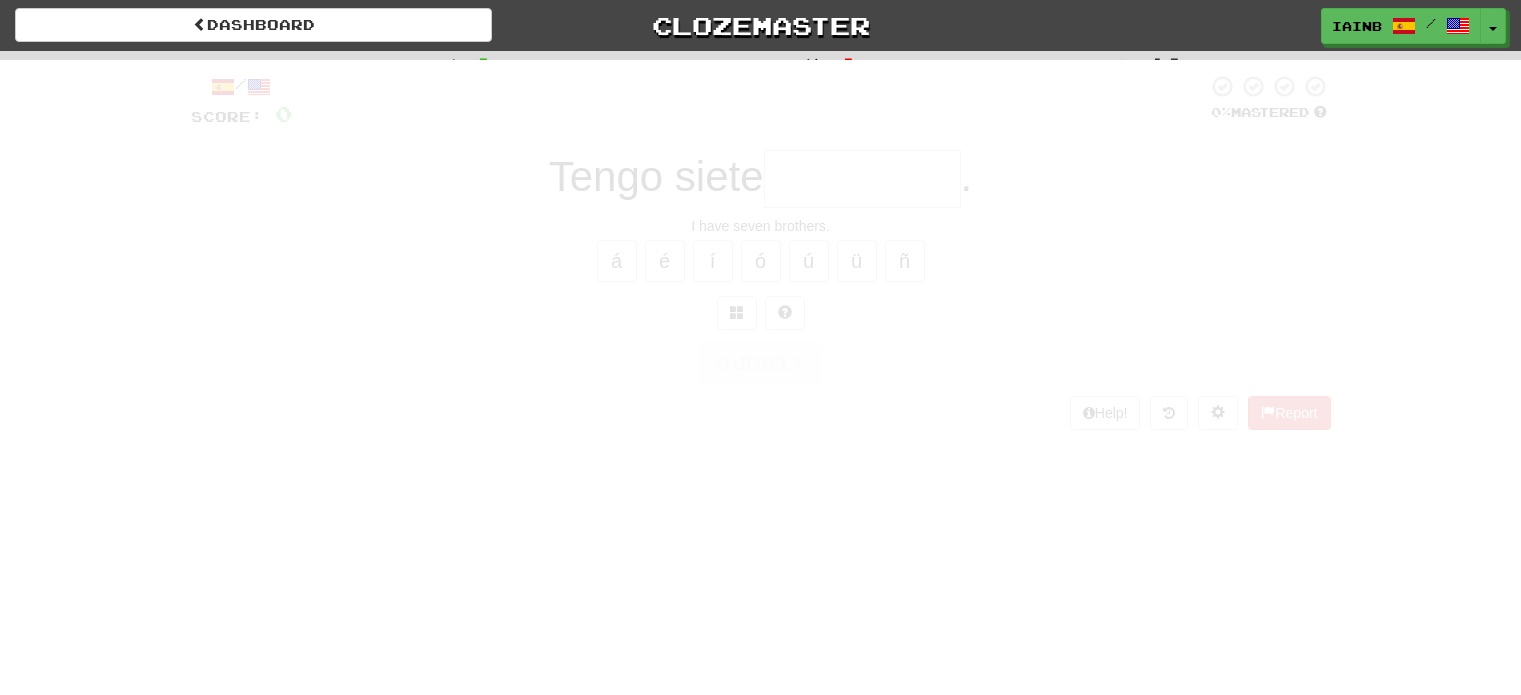 scroll, scrollTop: 0, scrollLeft: 0, axis: both 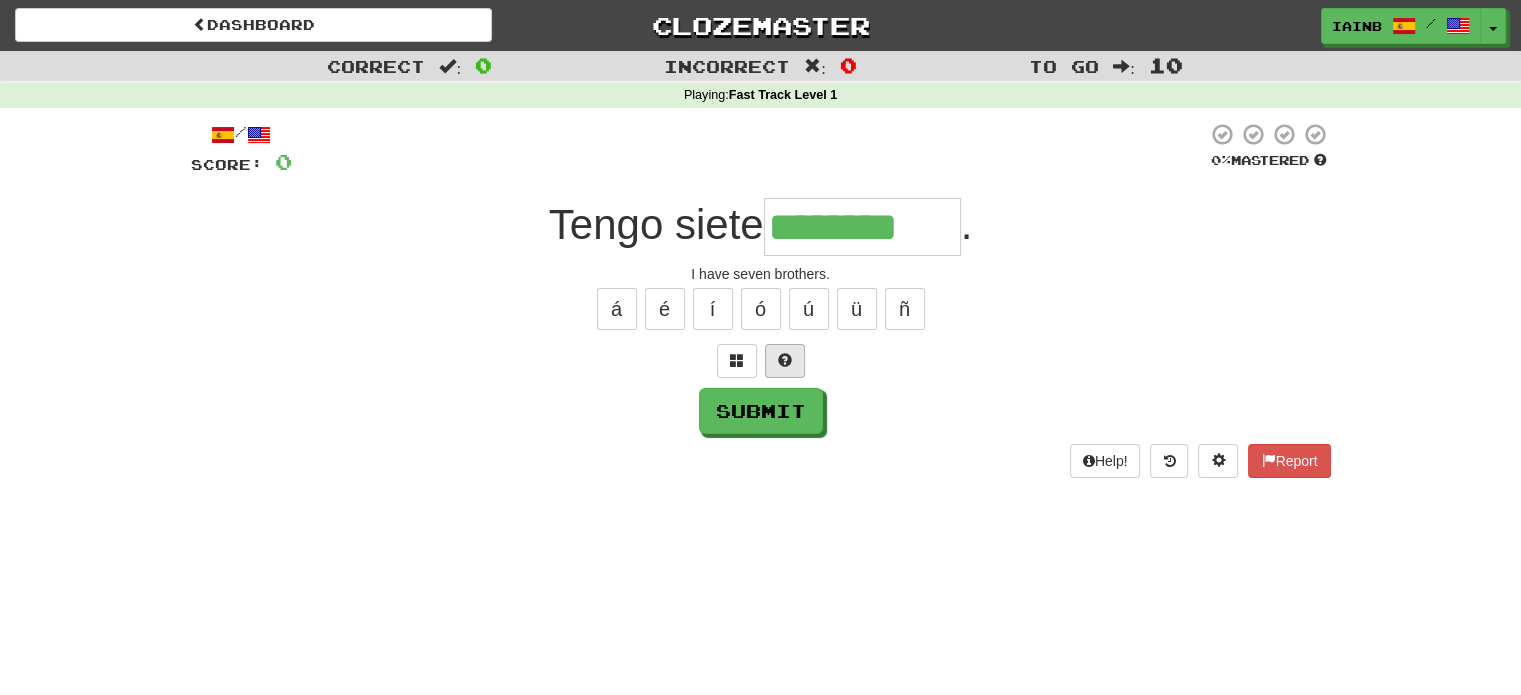 type on "********" 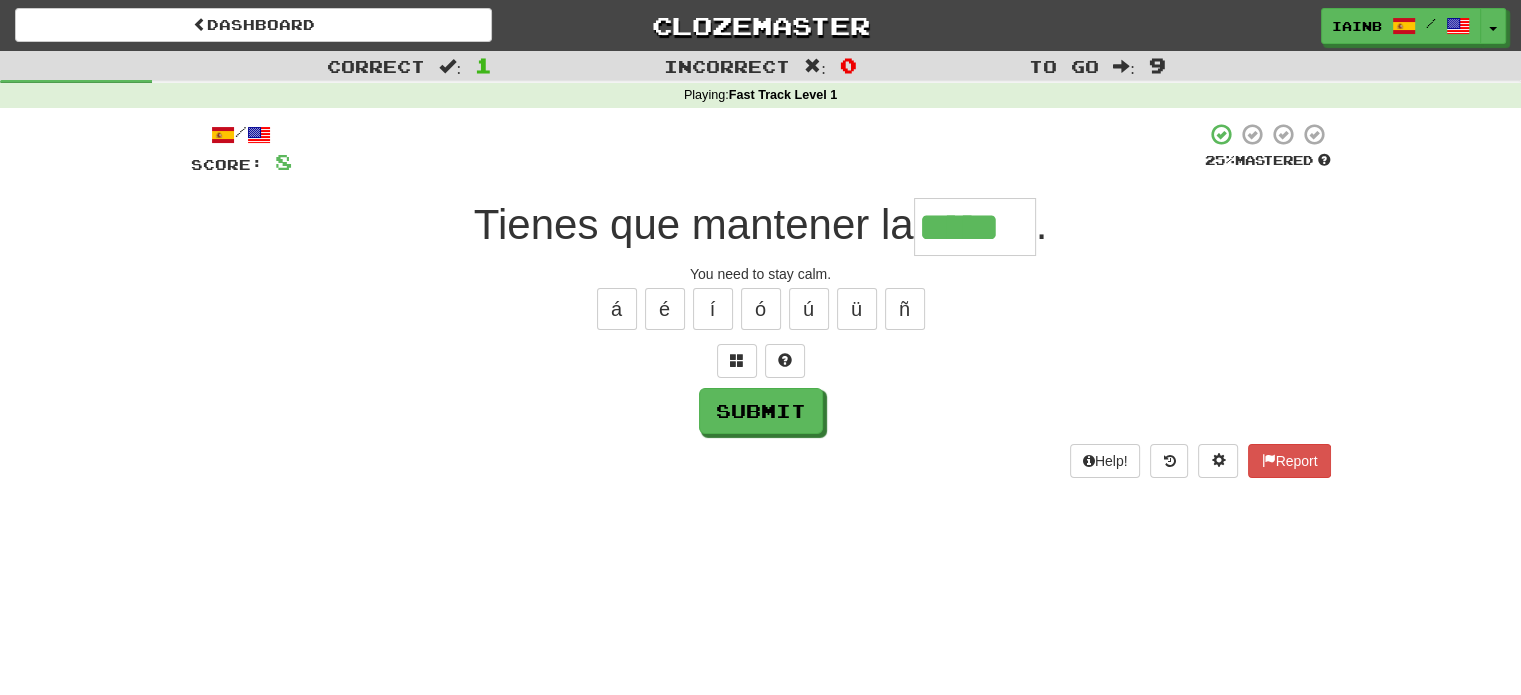 type on "*****" 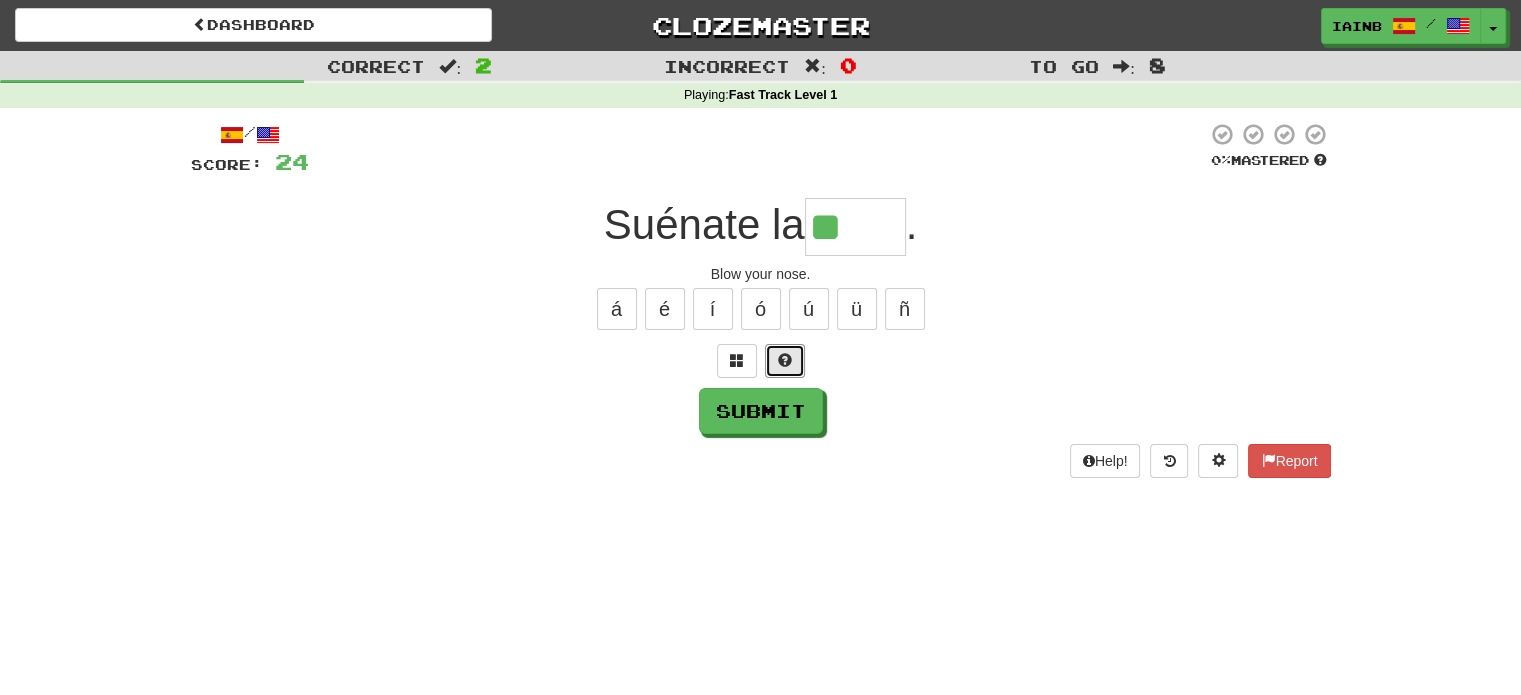 click at bounding box center [785, 361] 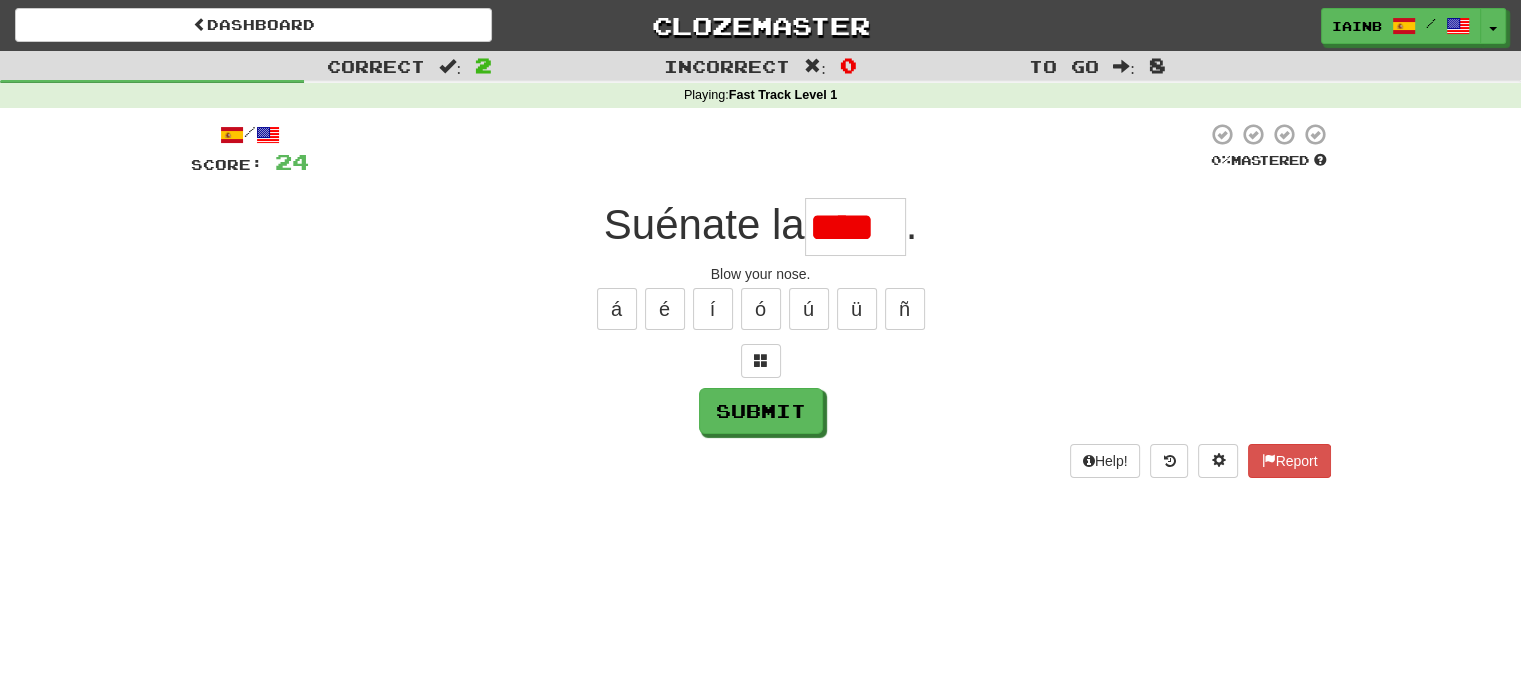 scroll, scrollTop: 0, scrollLeft: 0, axis: both 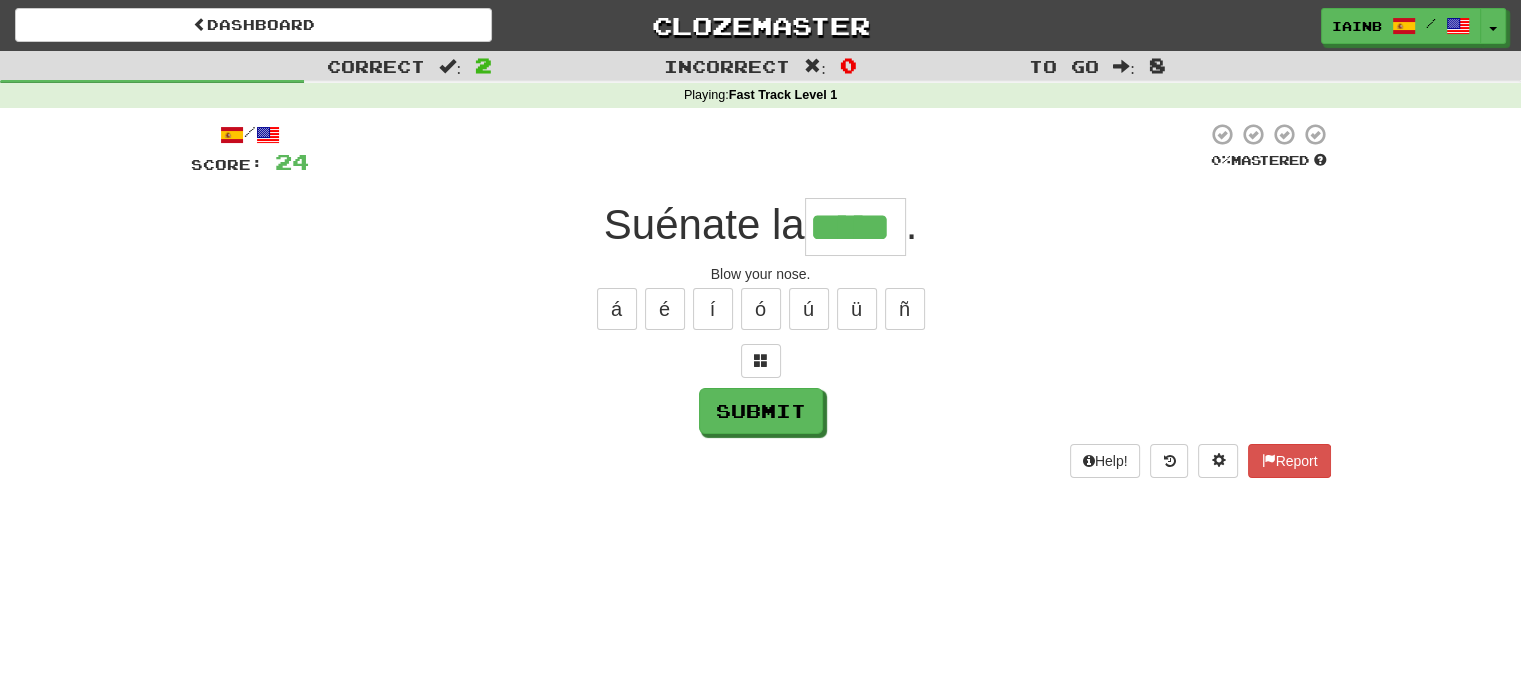 type on "*****" 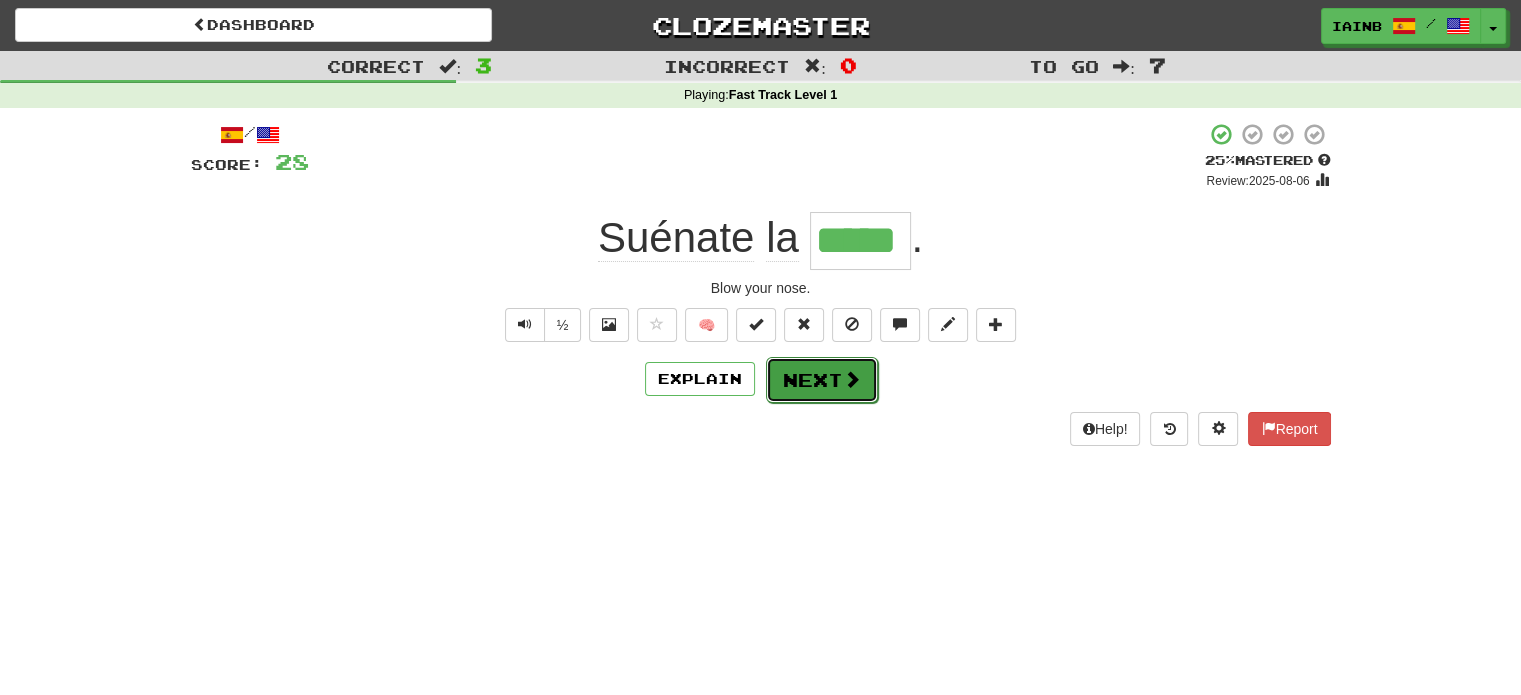 click on "Next" at bounding box center [822, 380] 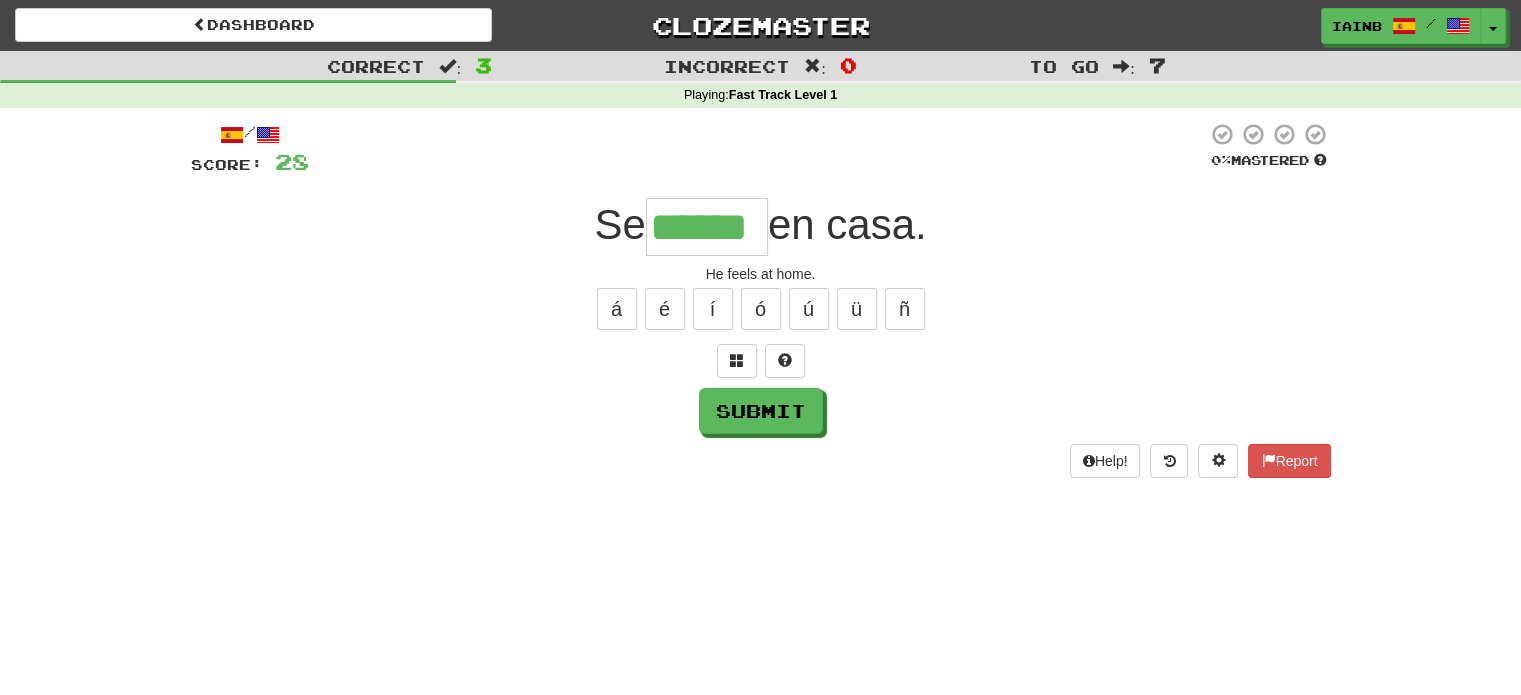 type on "******" 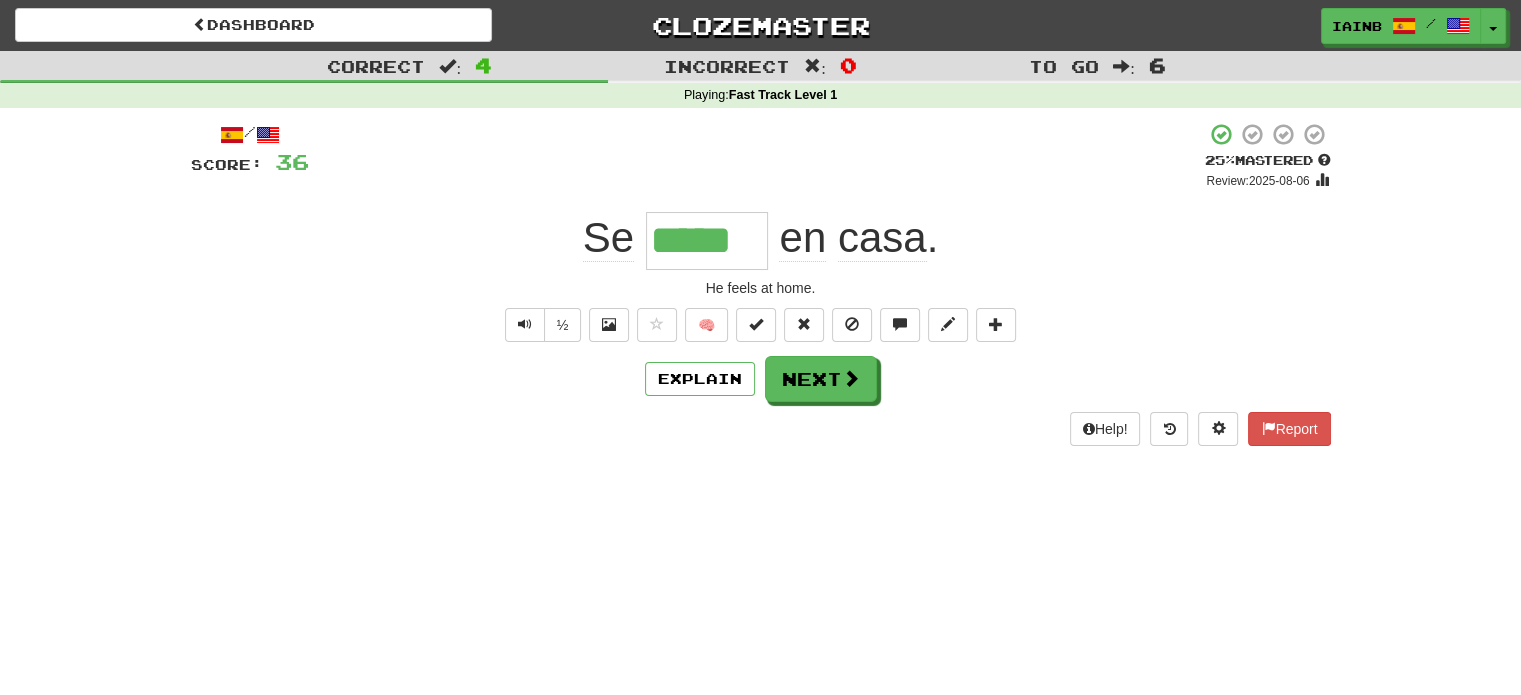 type on "******" 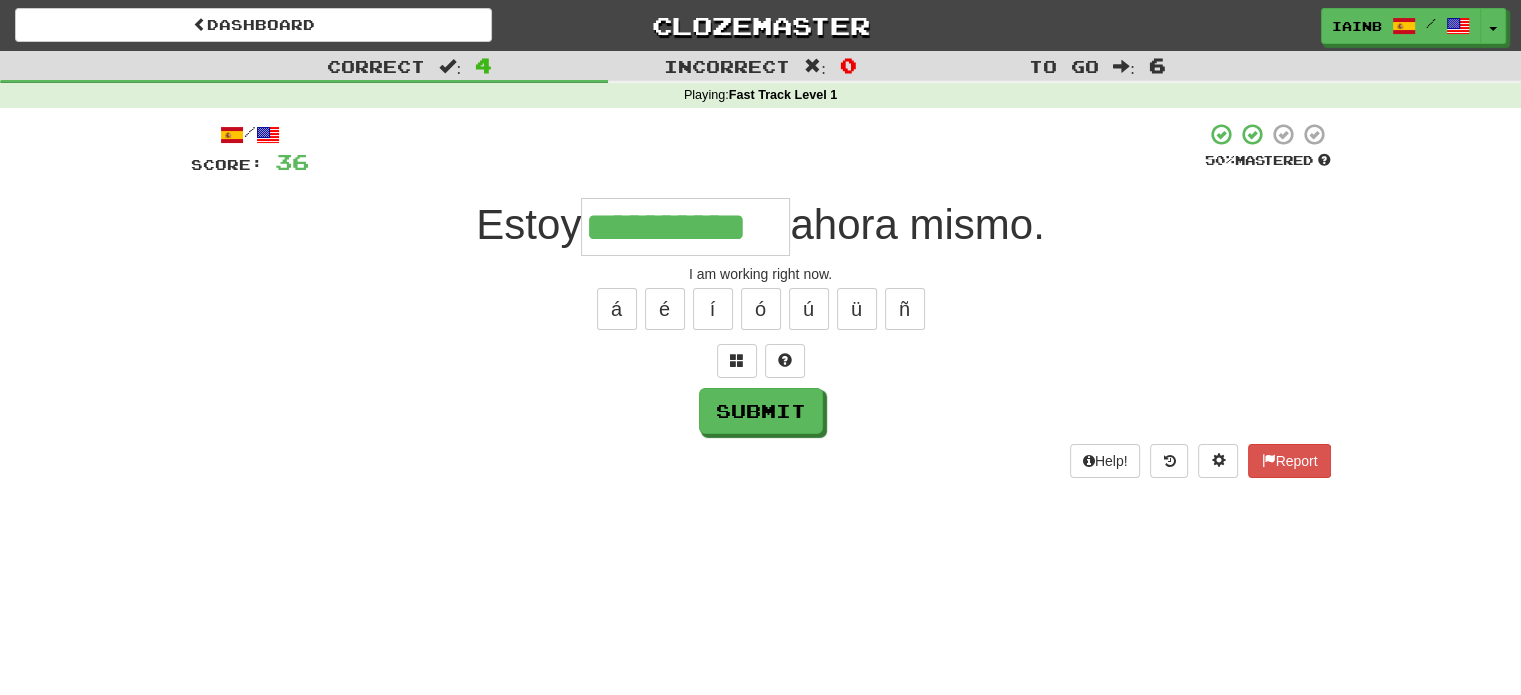 type on "**********" 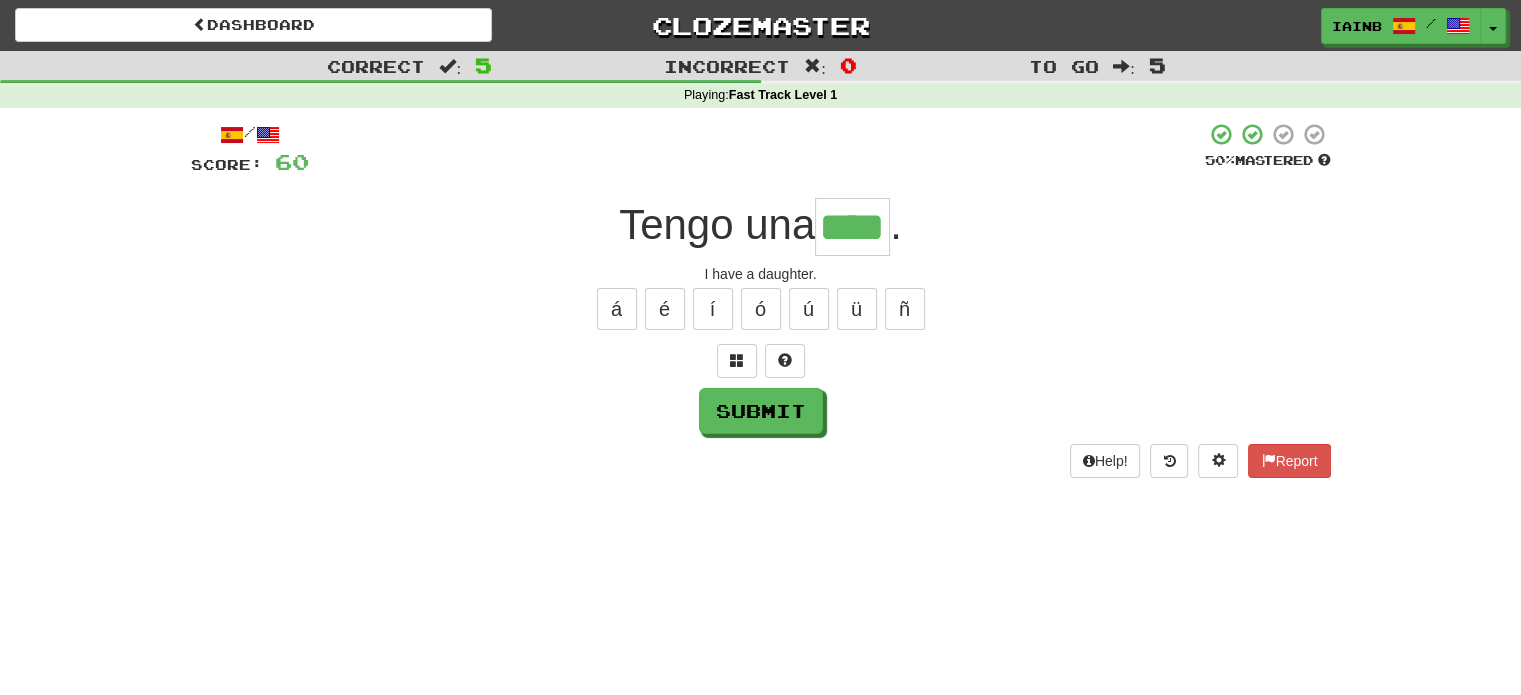 type on "****" 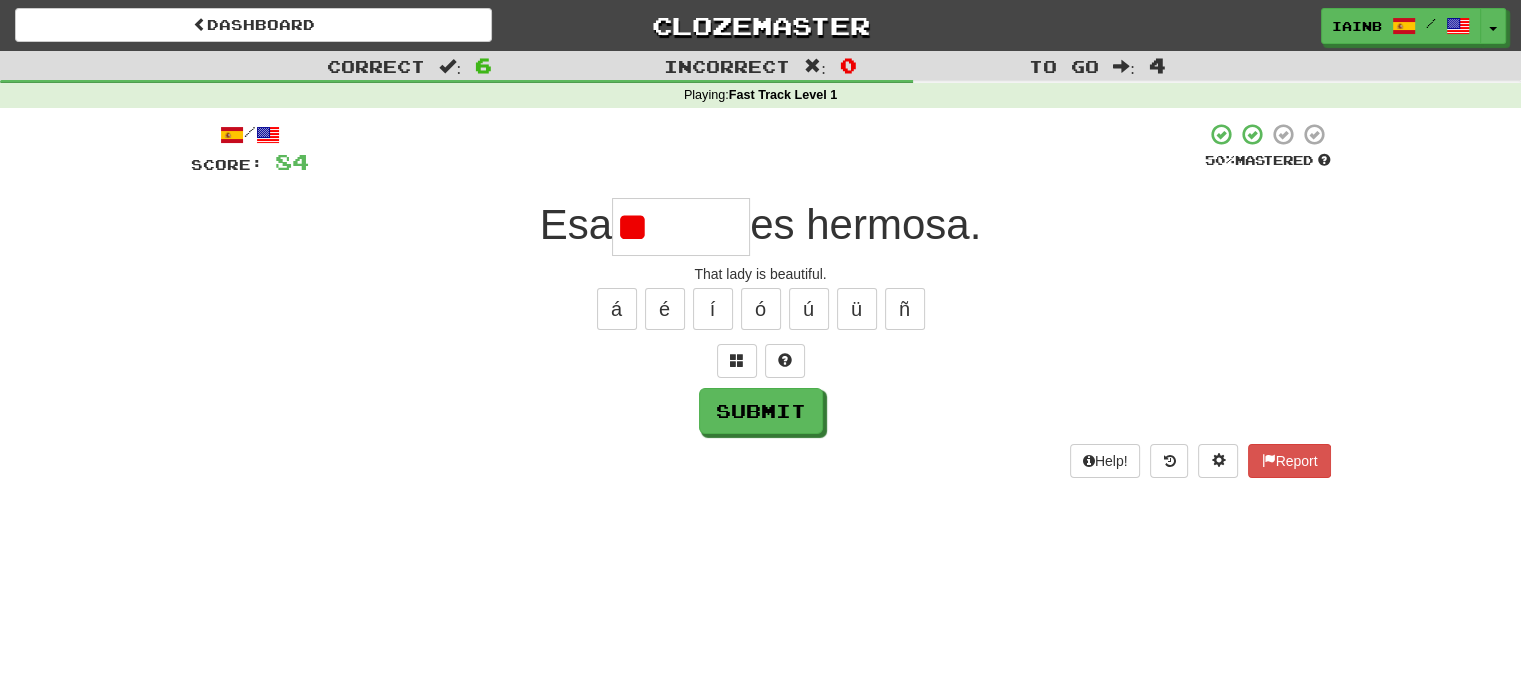 type on "*" 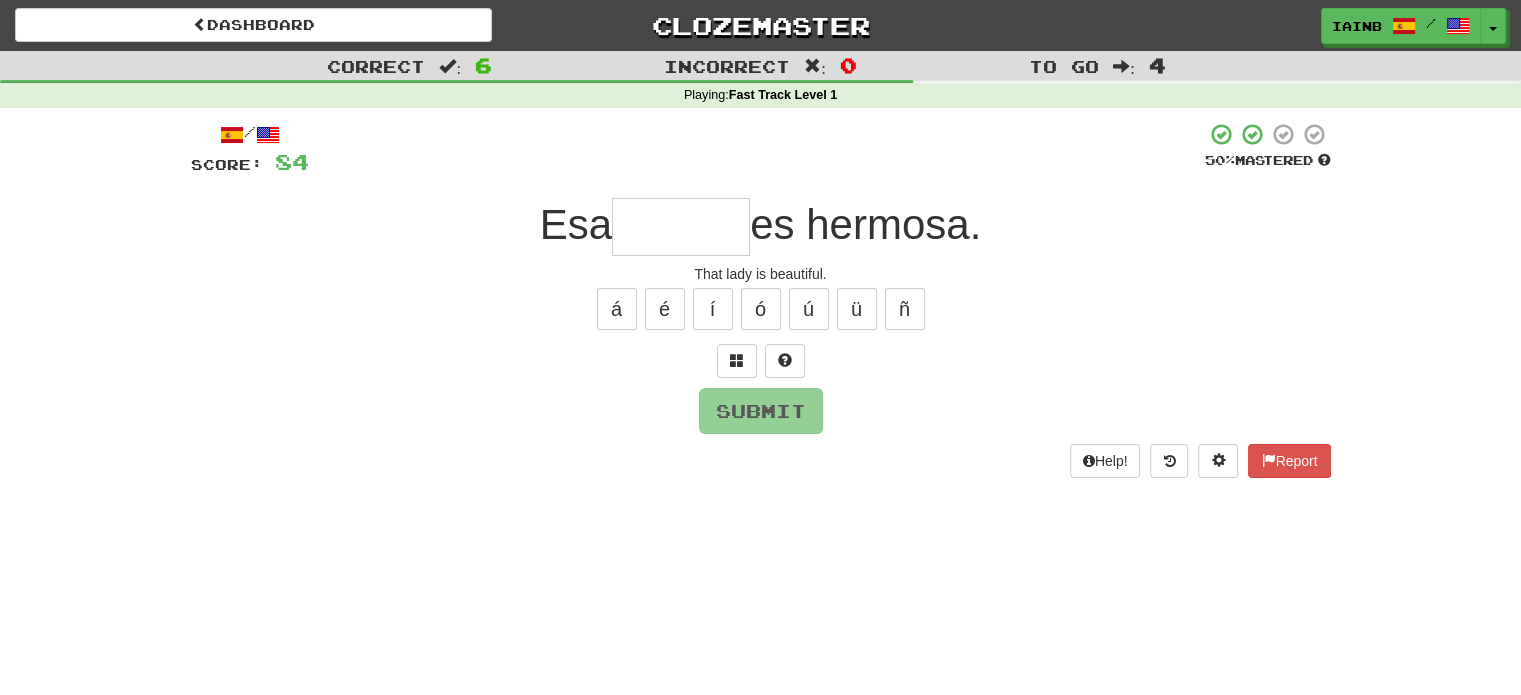 type on "*" 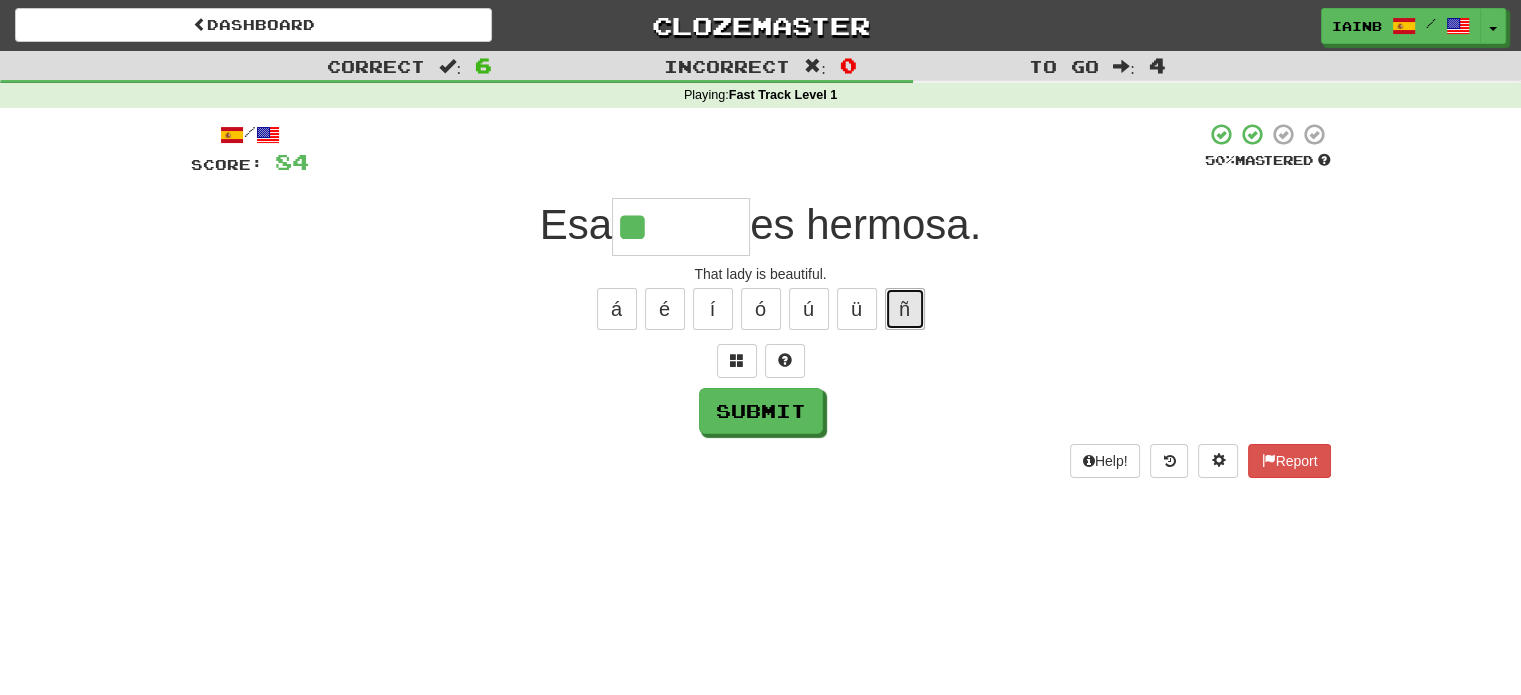 click on "ñ" at bounding box center (905, 309) 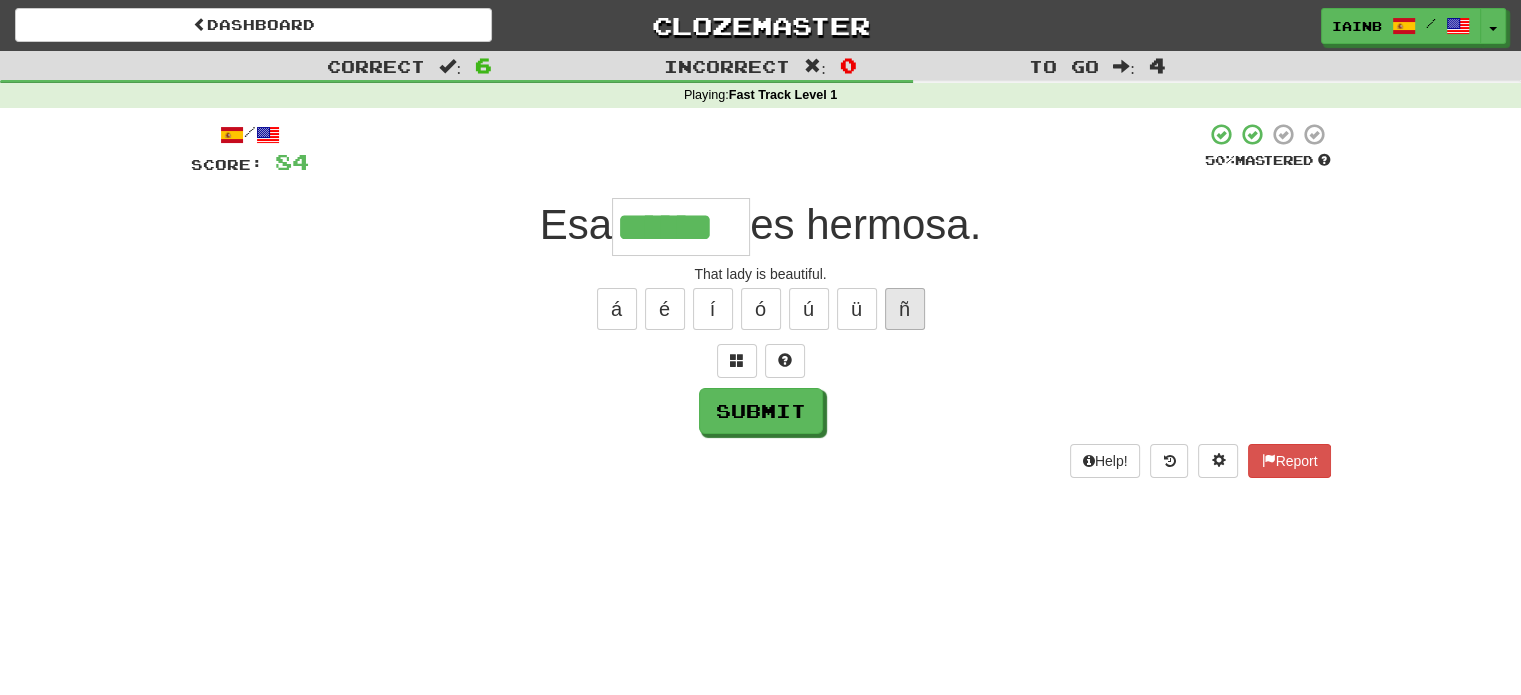 type on "******" 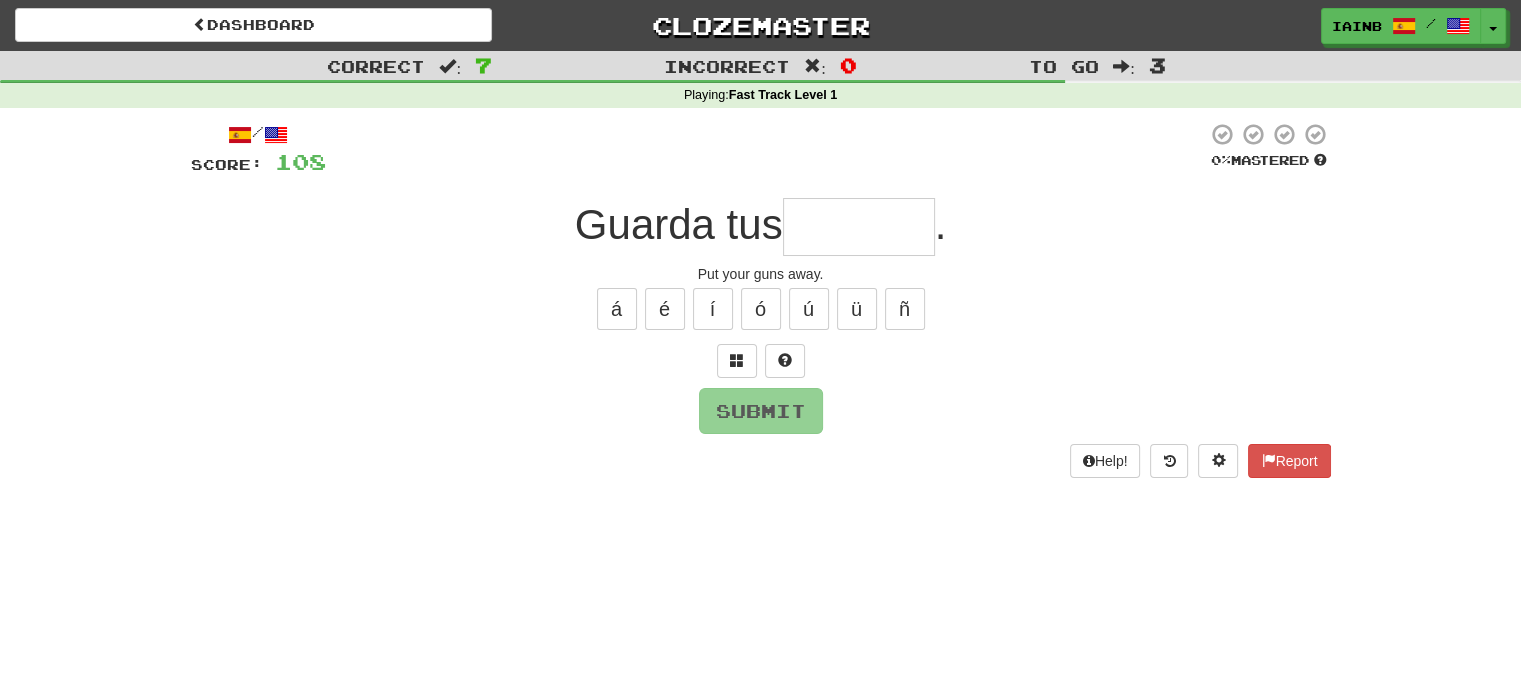 type on "*" 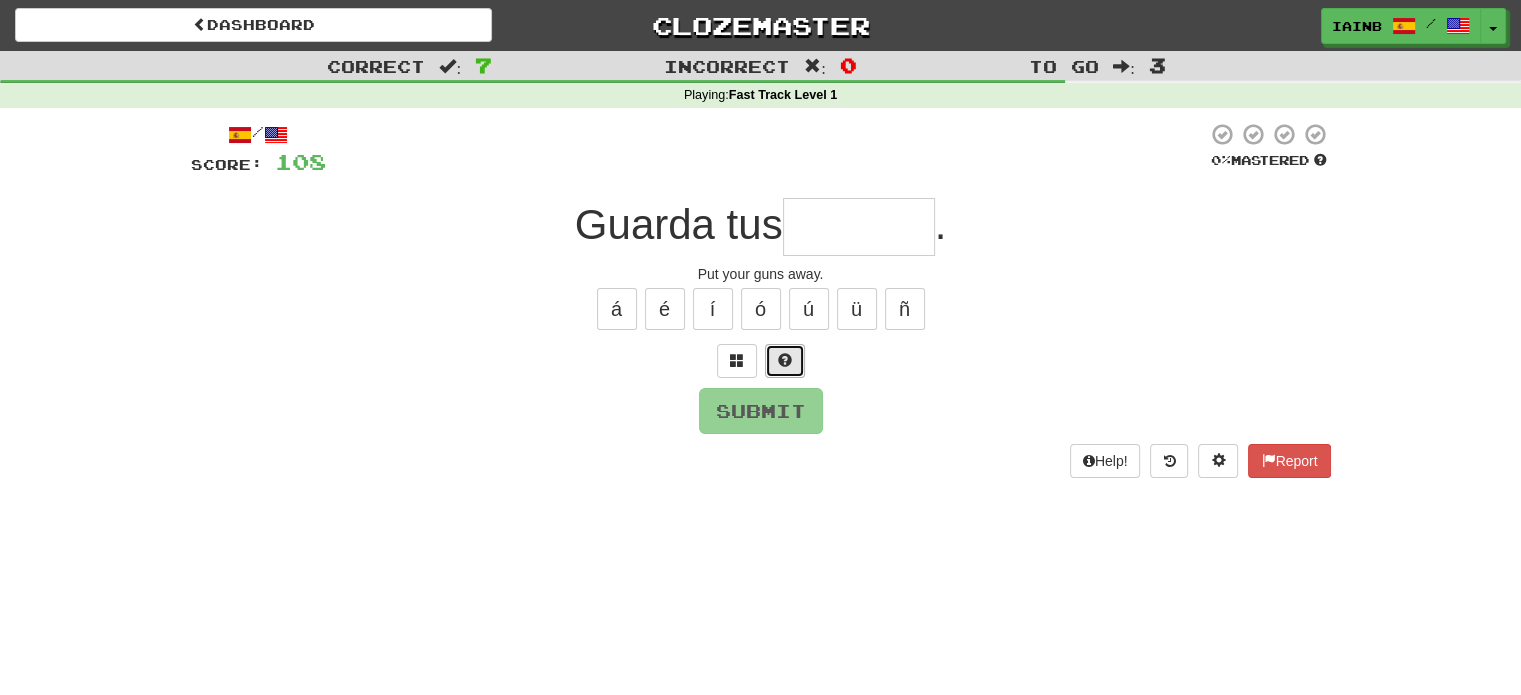 click at bounding box center [785, 361] 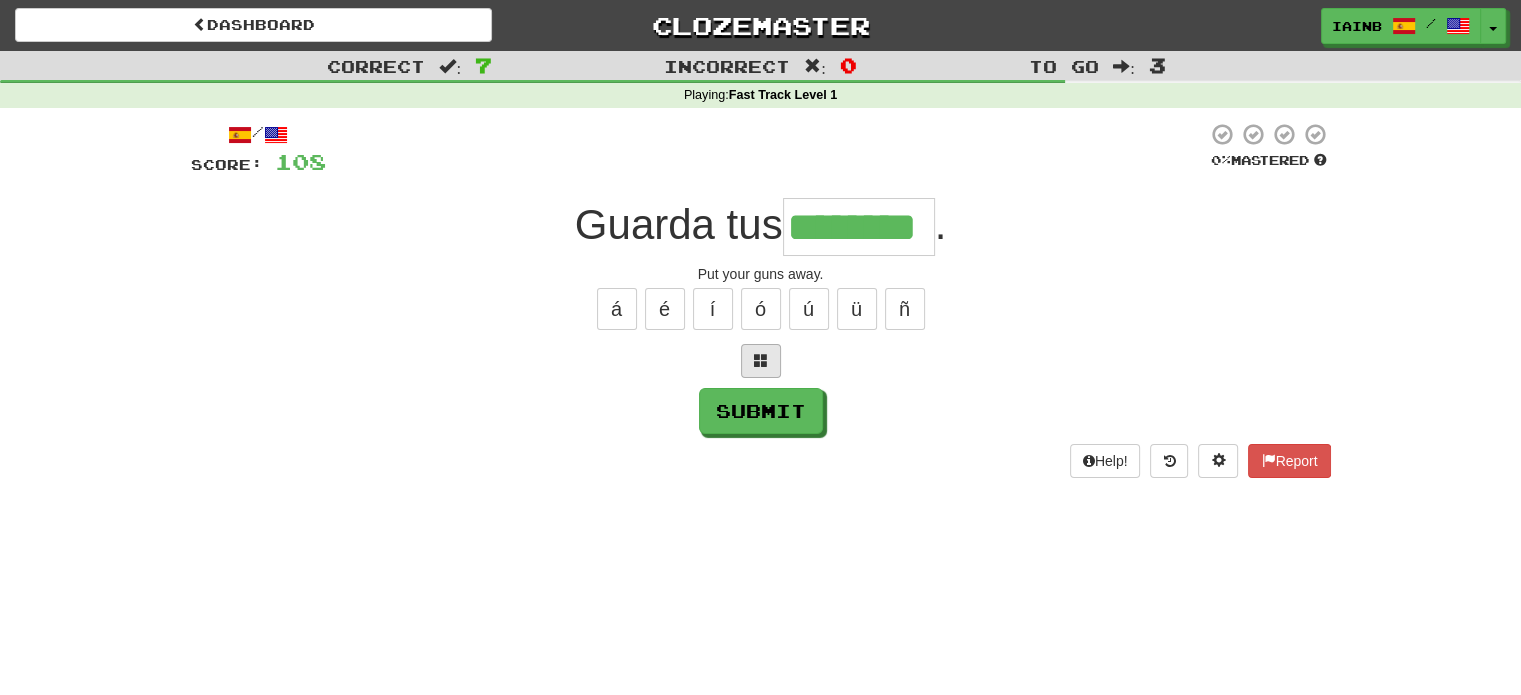 type on "********" 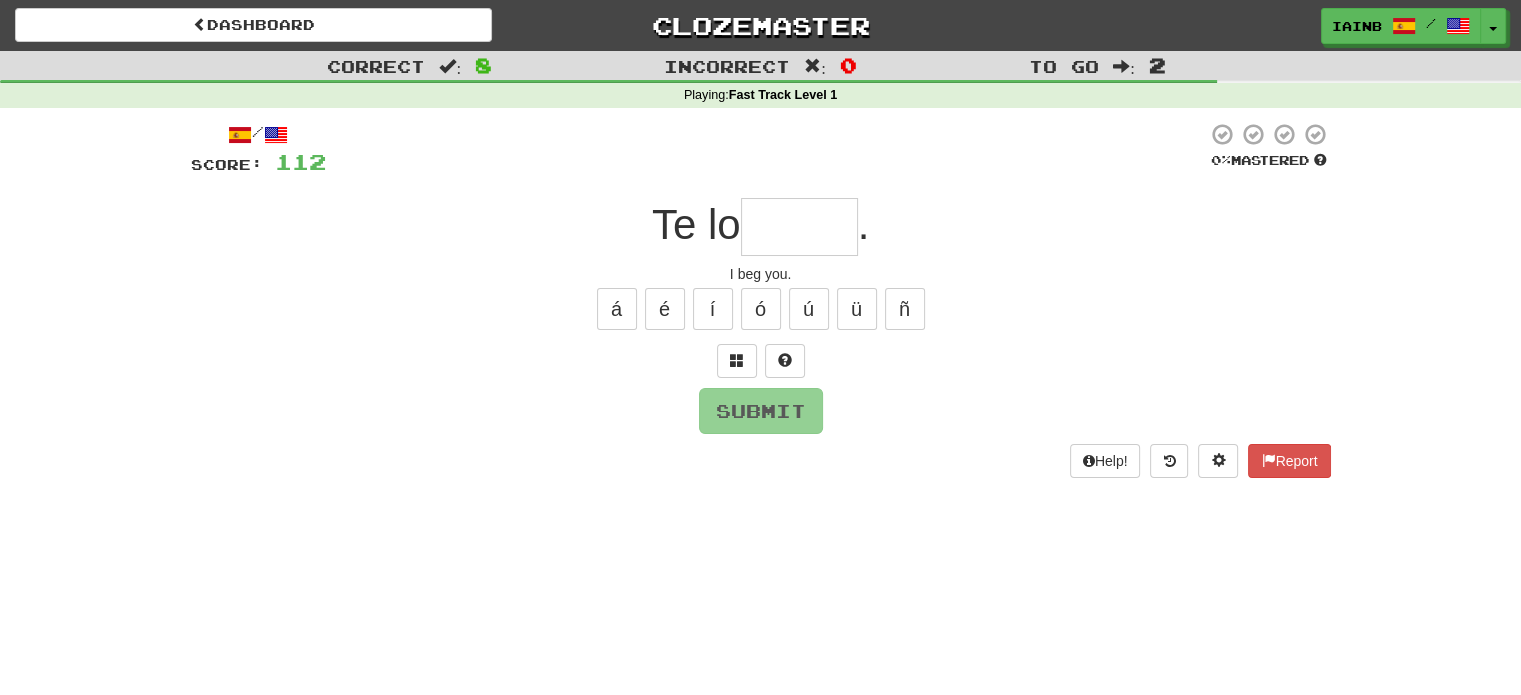 type on "*" 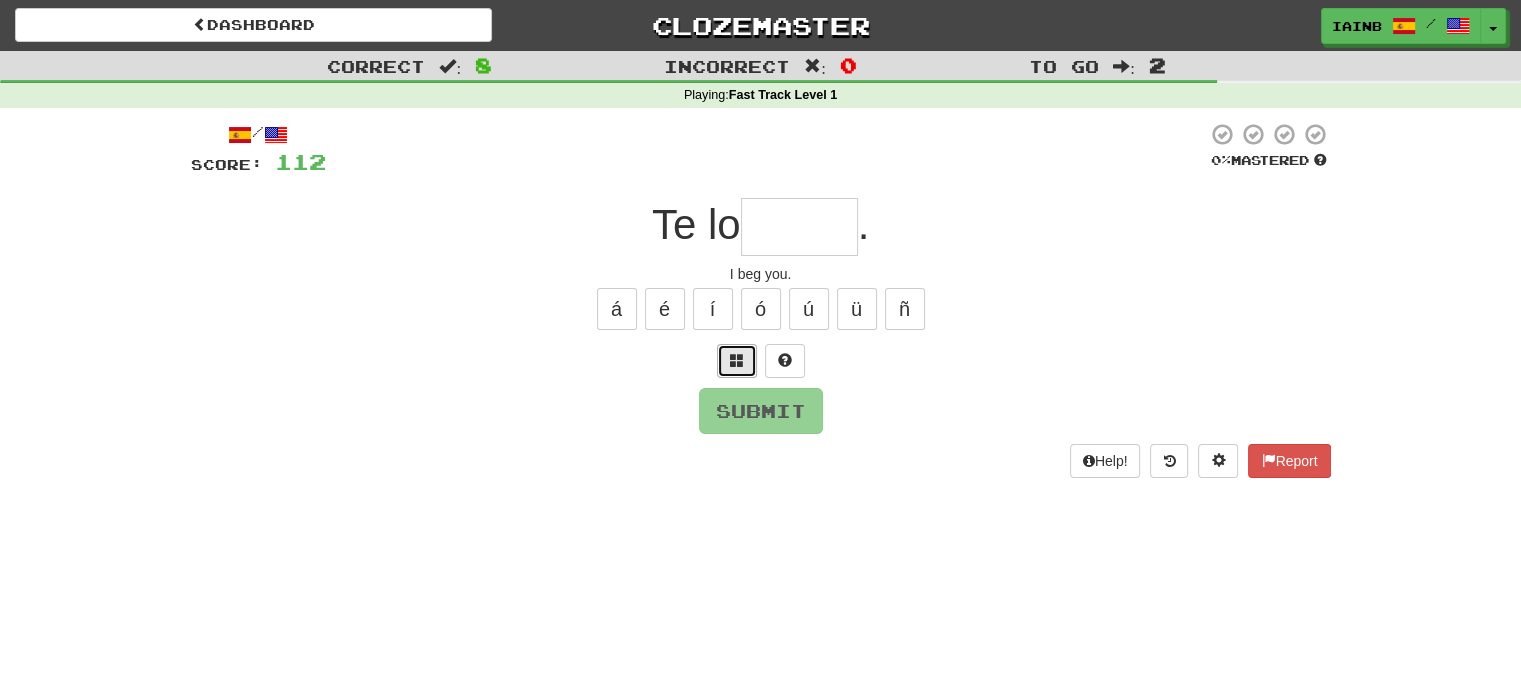 click at bounding box center (737, 361) 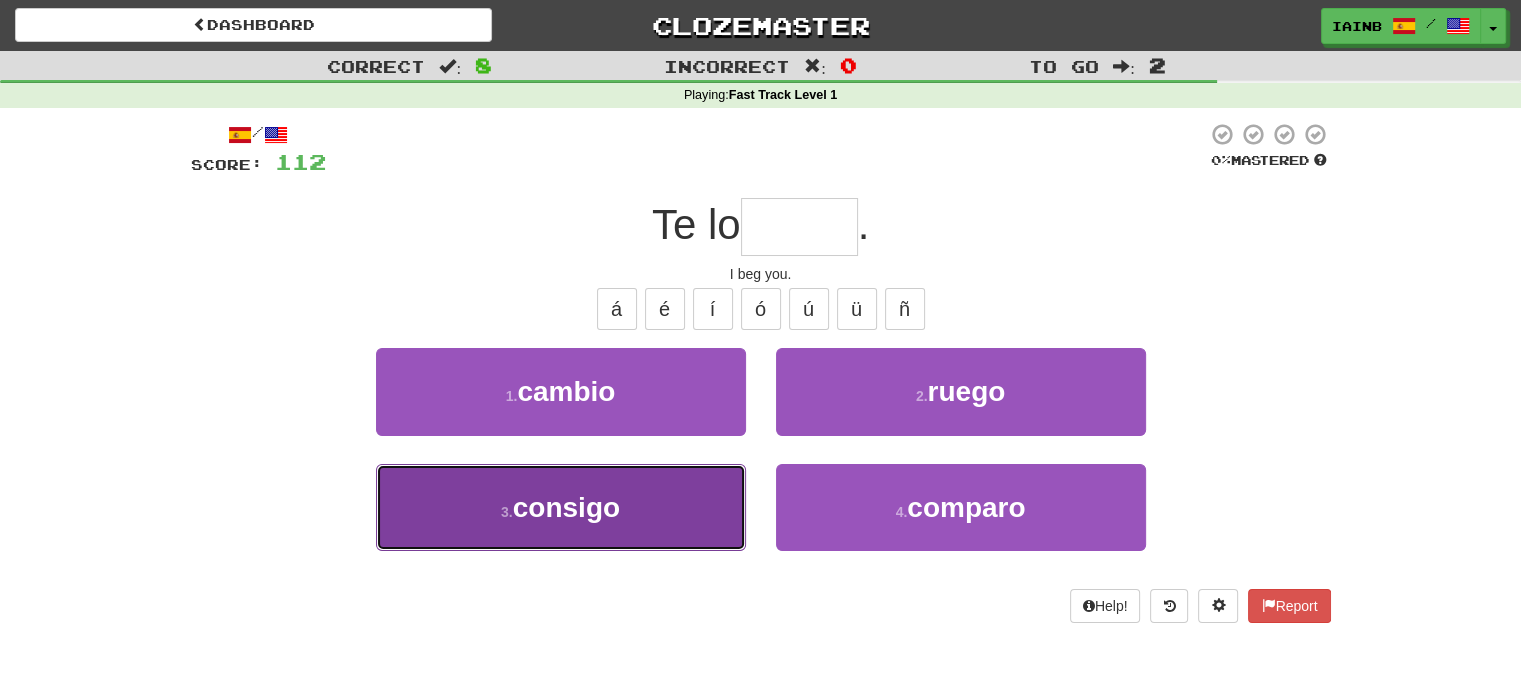 click on "3 .  consigo" at bounding box center [561, 507] 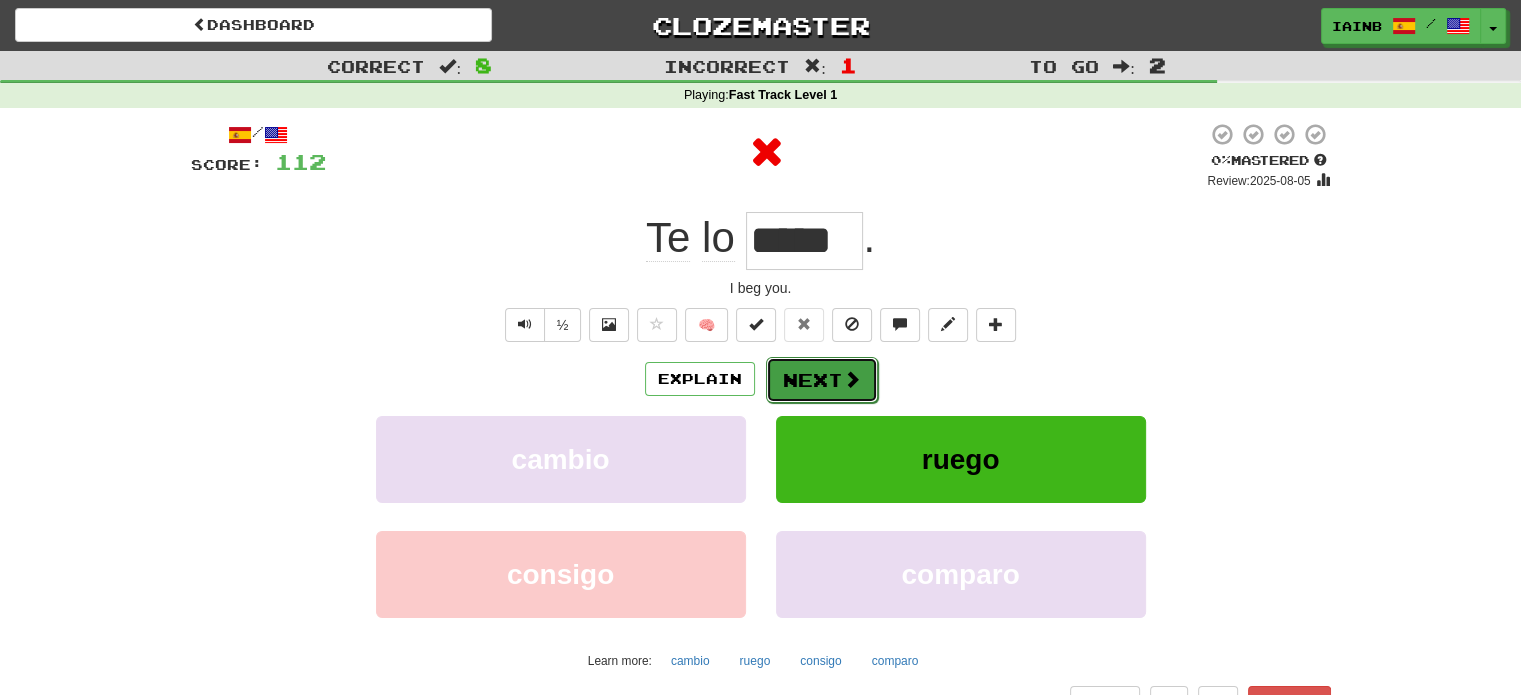 click at bounding box center [852, 379] 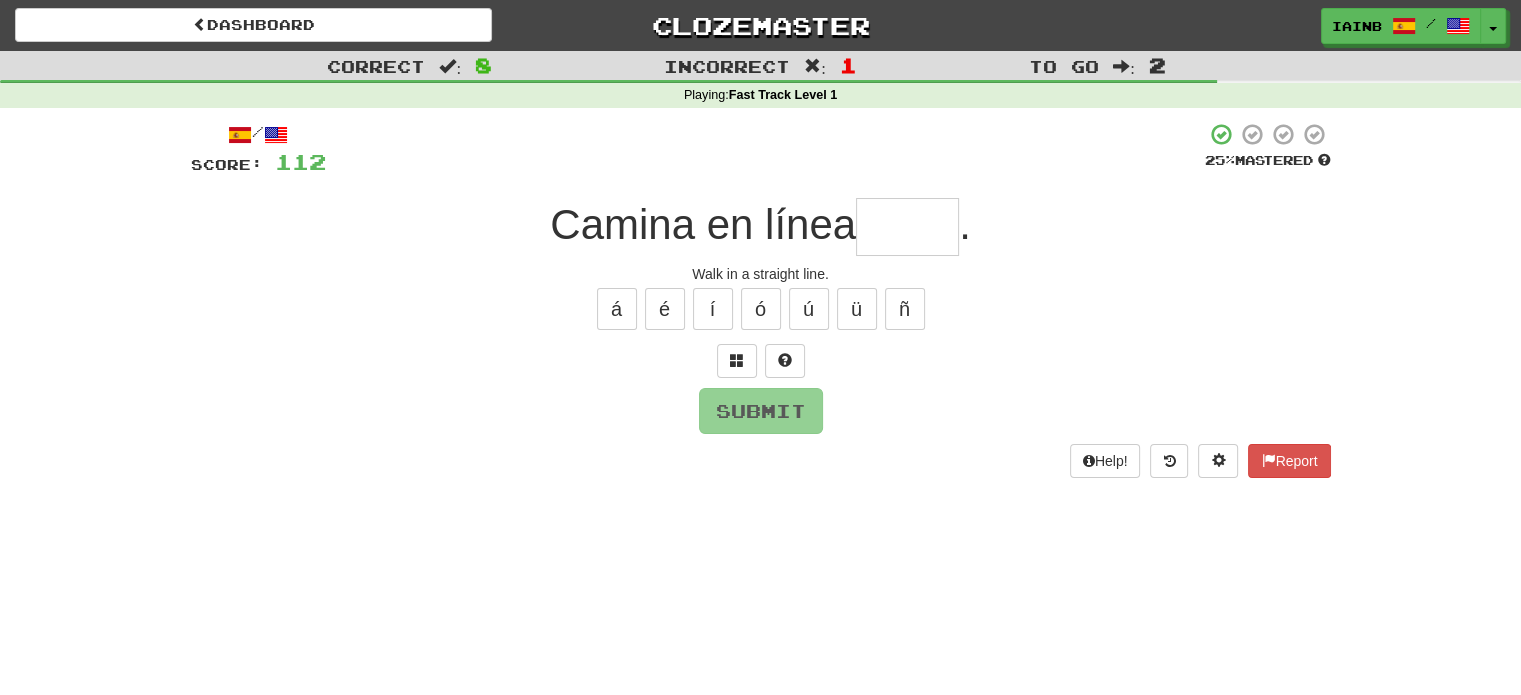 type on "*" 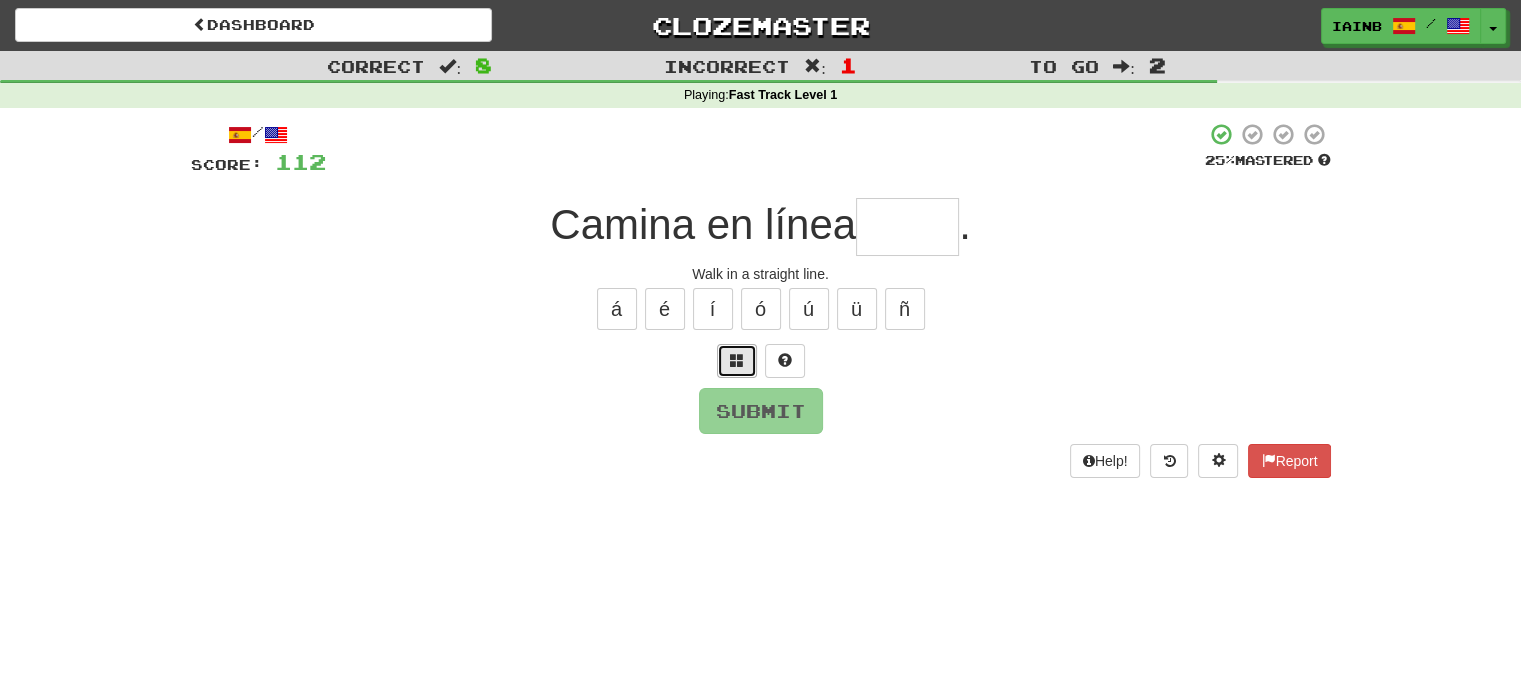 click at bounding box center [737, 361] 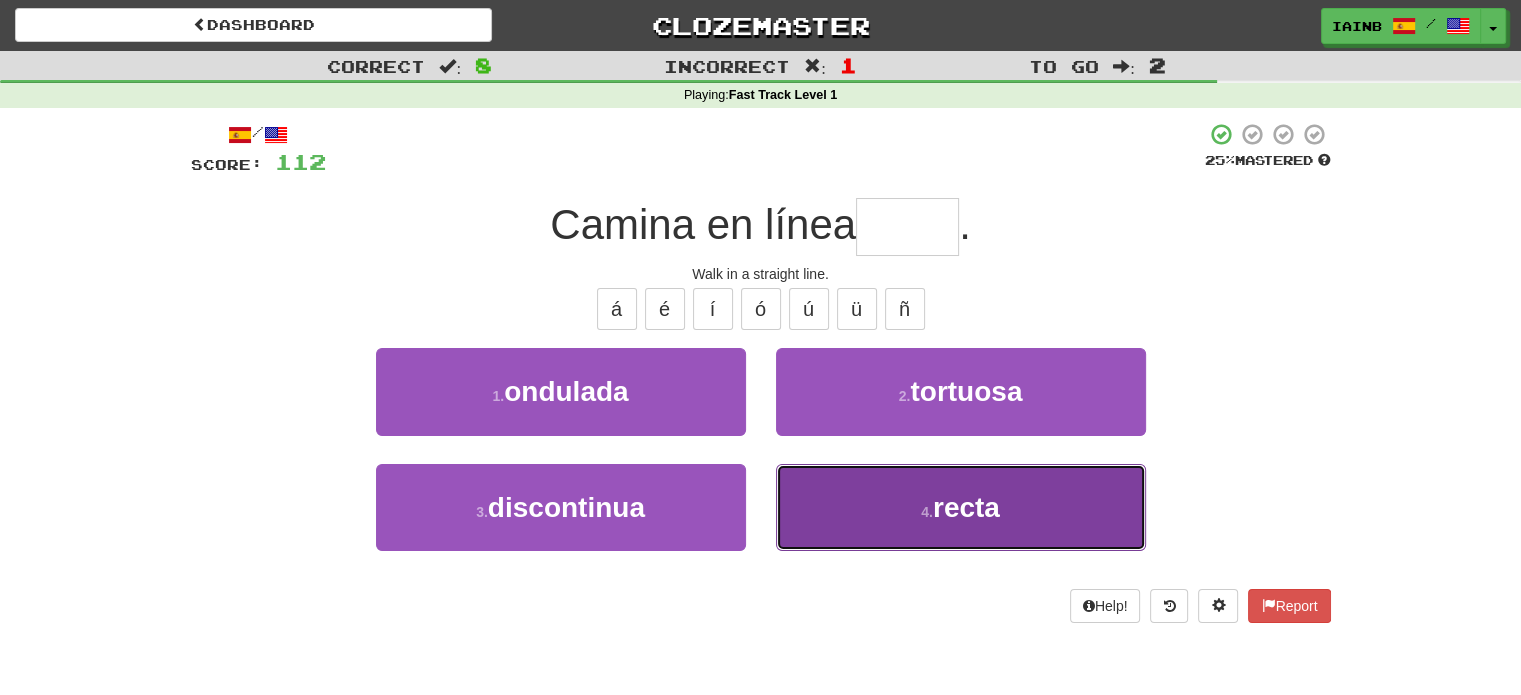 click on "4 .  recta" at bounding box center [961, 507] 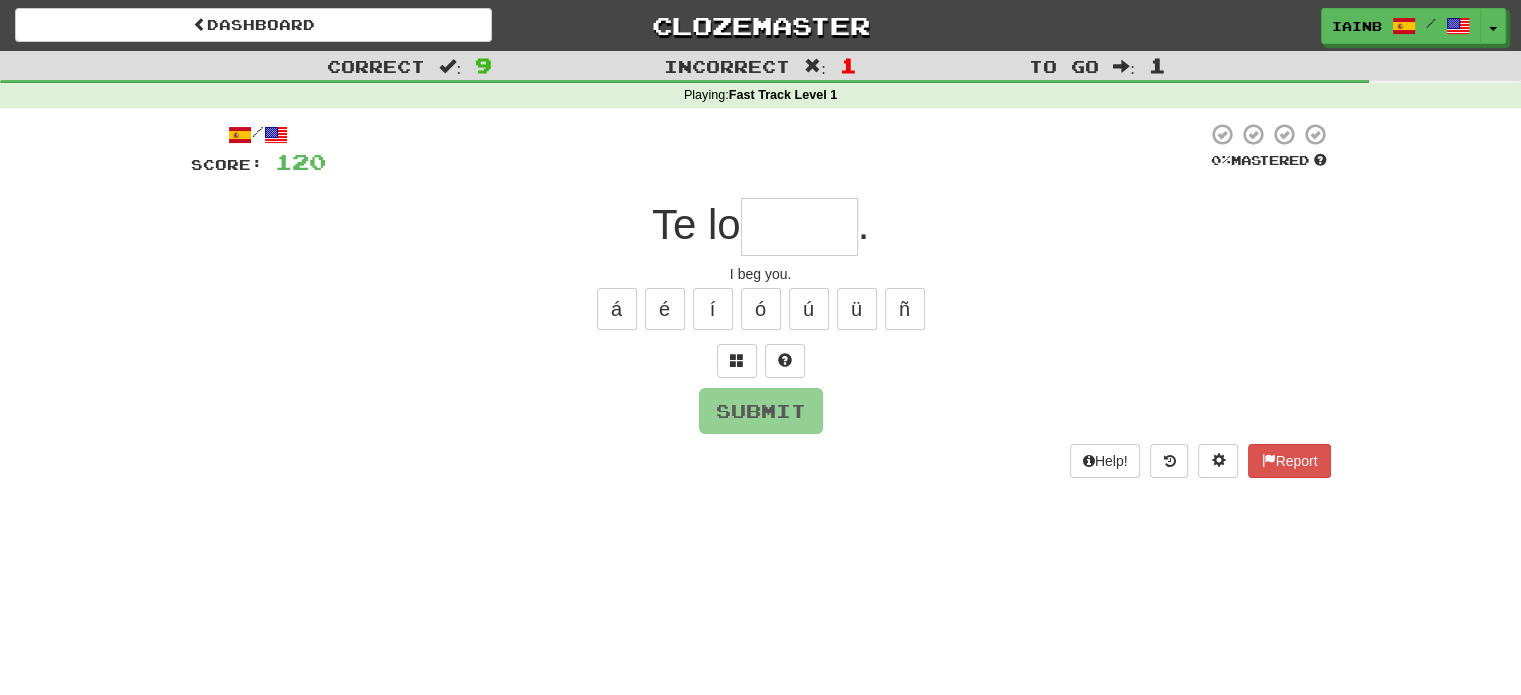 type on "*" 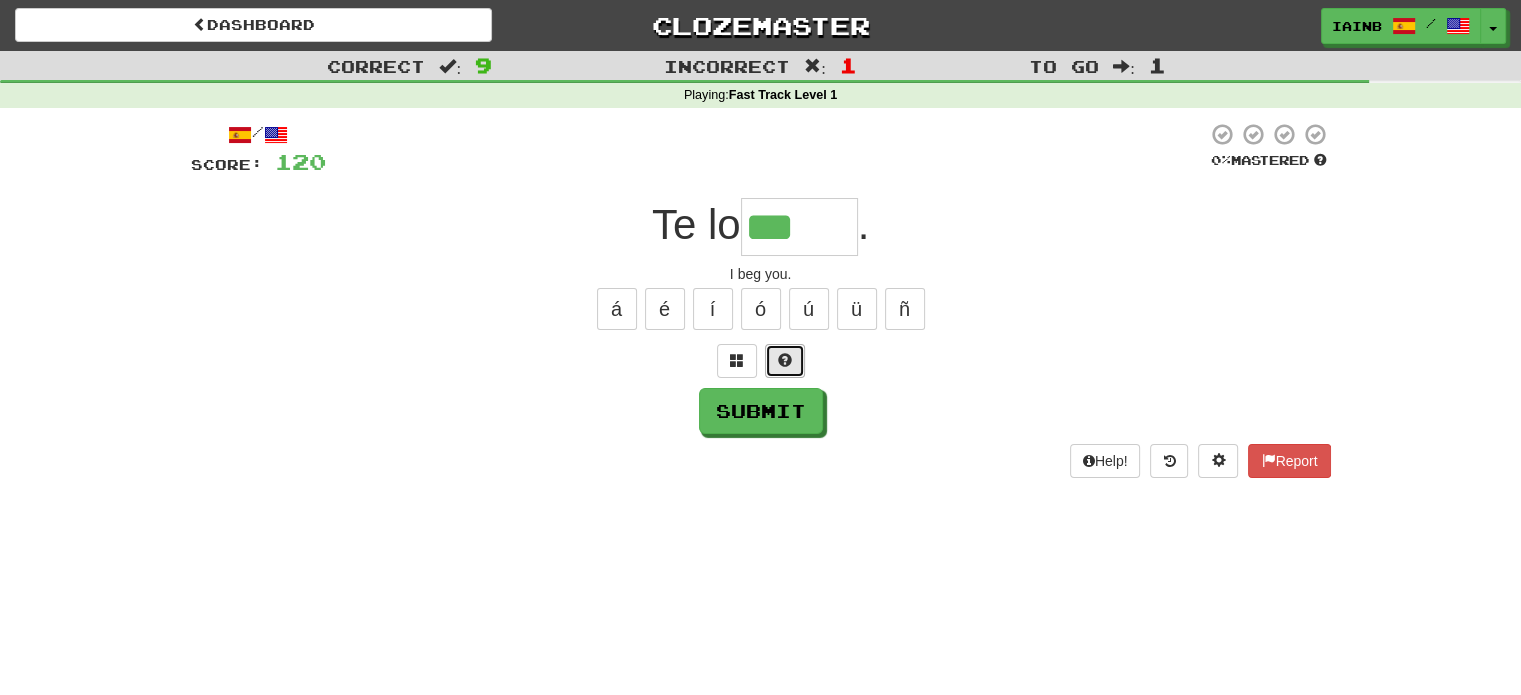 click at bounding box center [785, 360] 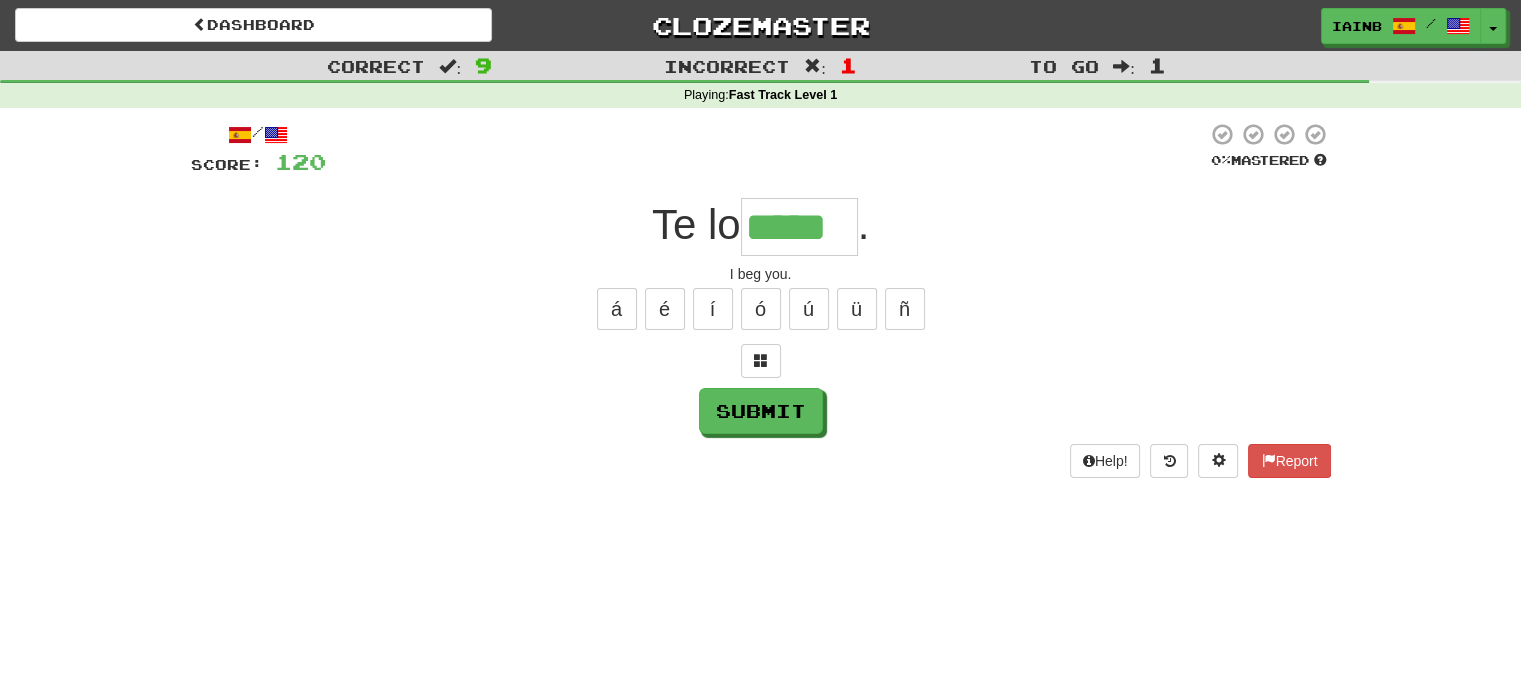 type on "*****" 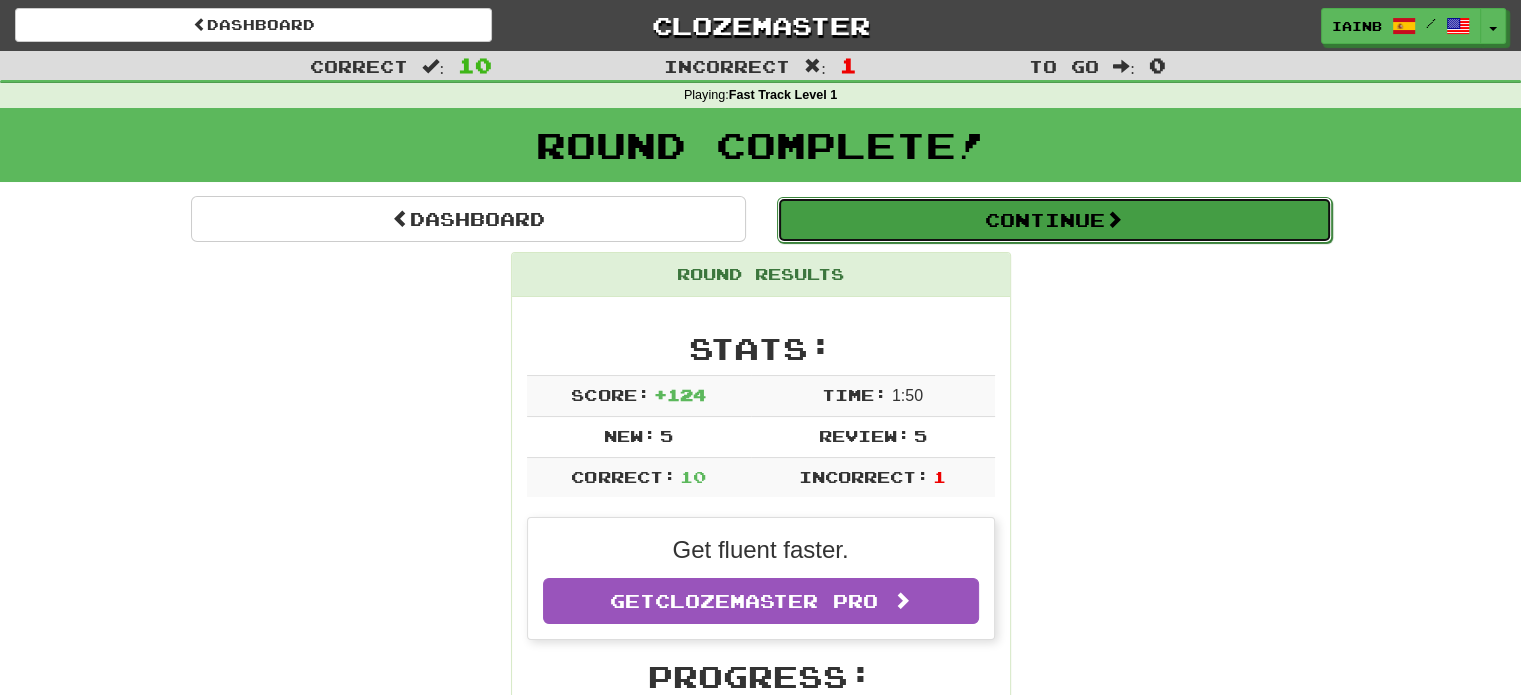 click on "Continue" at bounding box center (1054, 220) 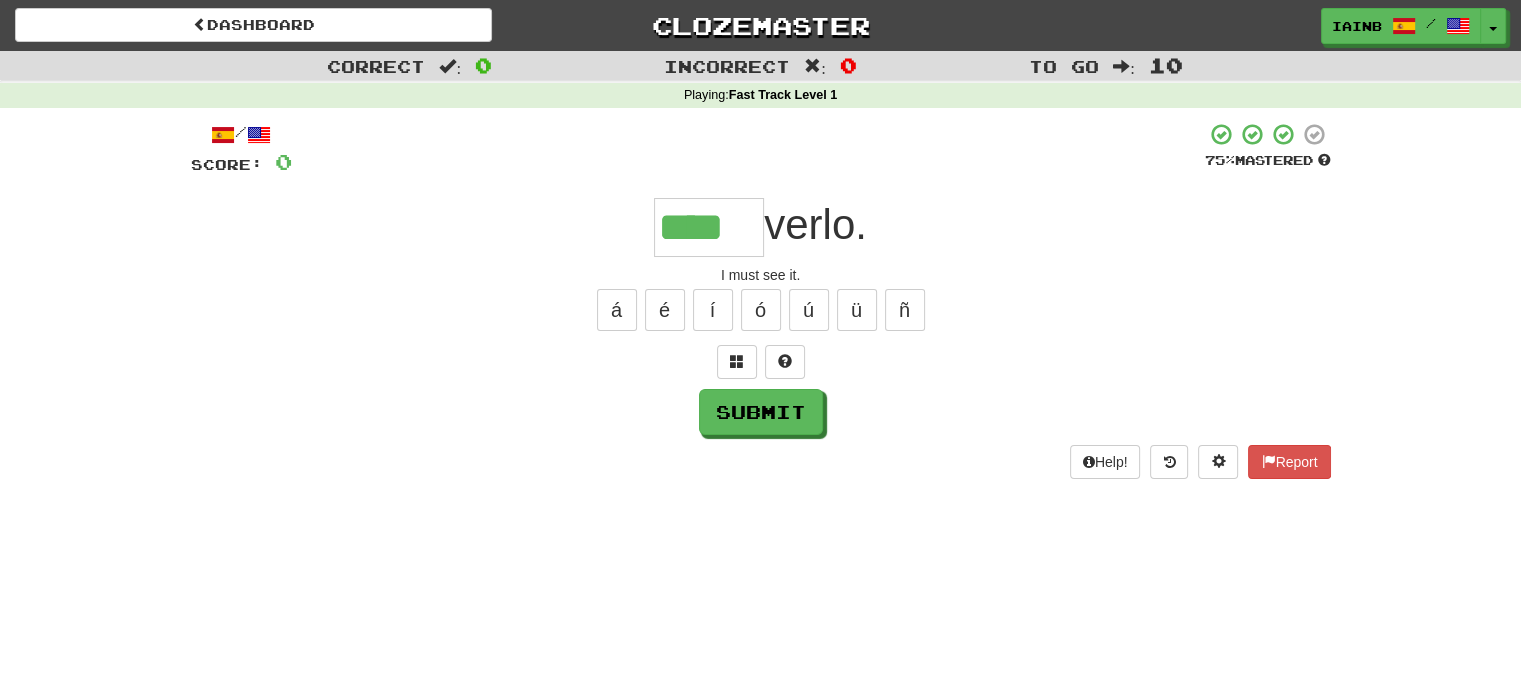 type on "****" 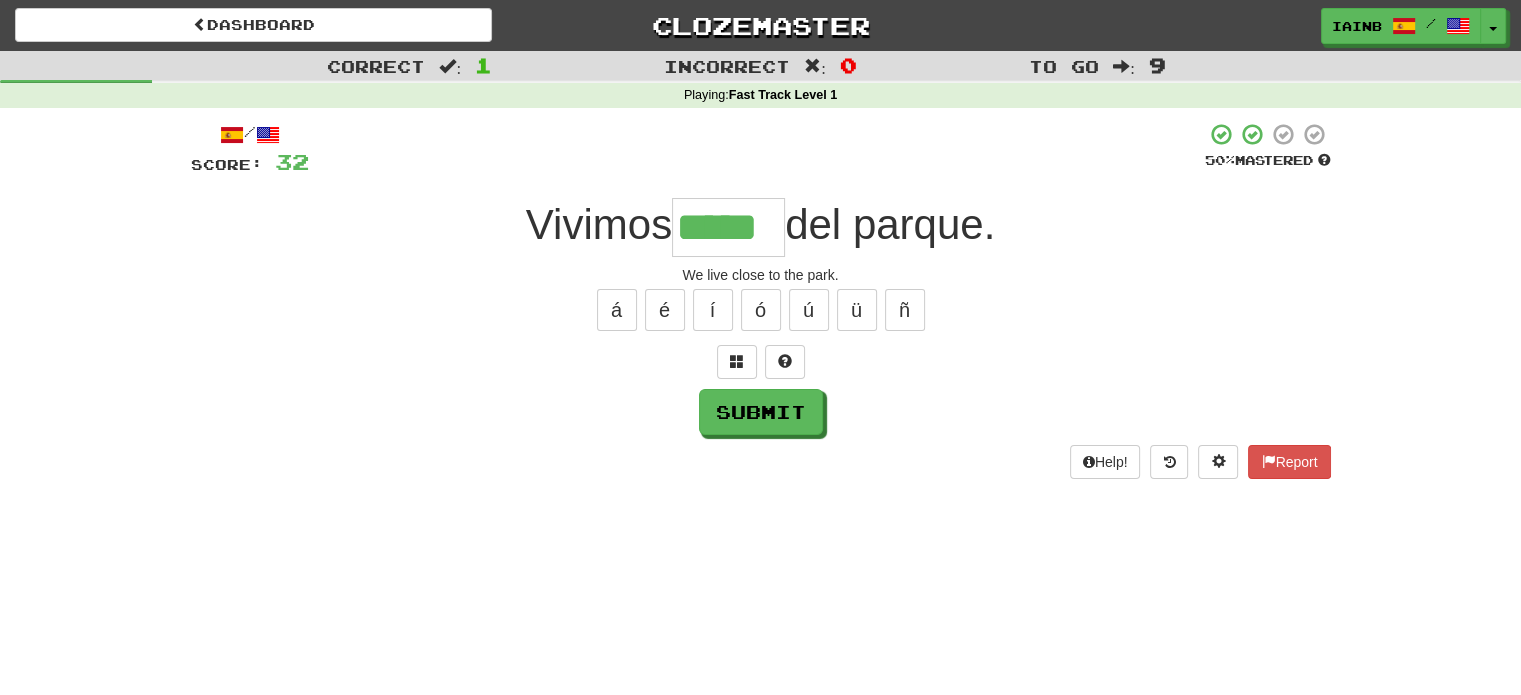 type on "*****" 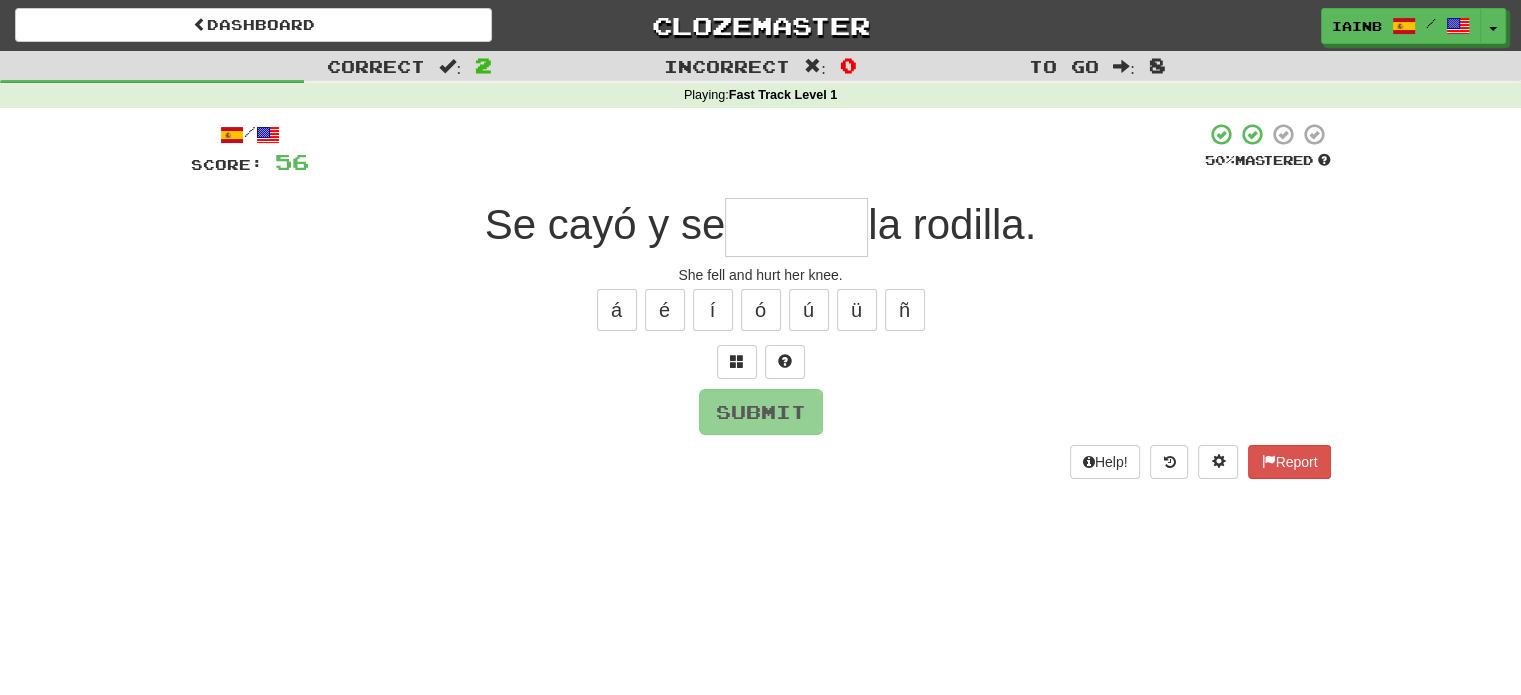 type on "*" 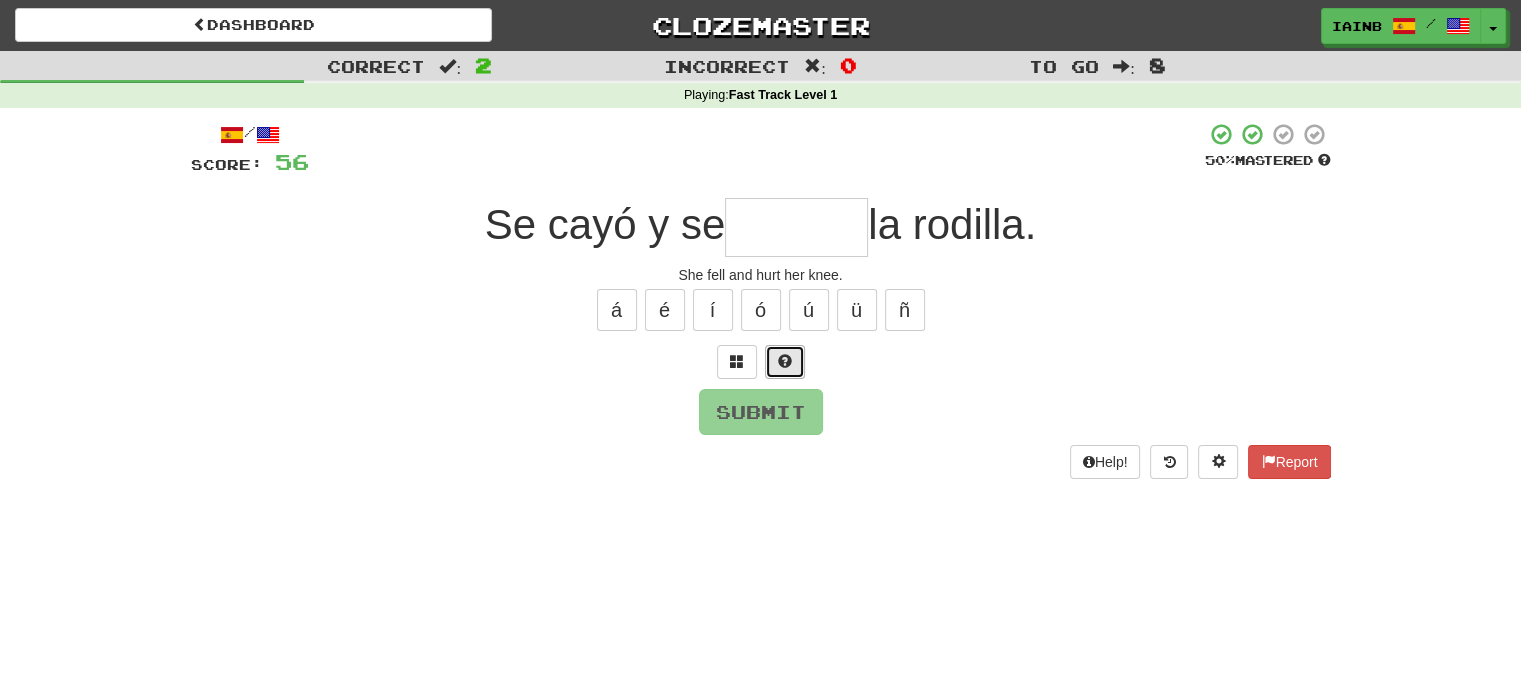 click at bounding box center [785, 362] 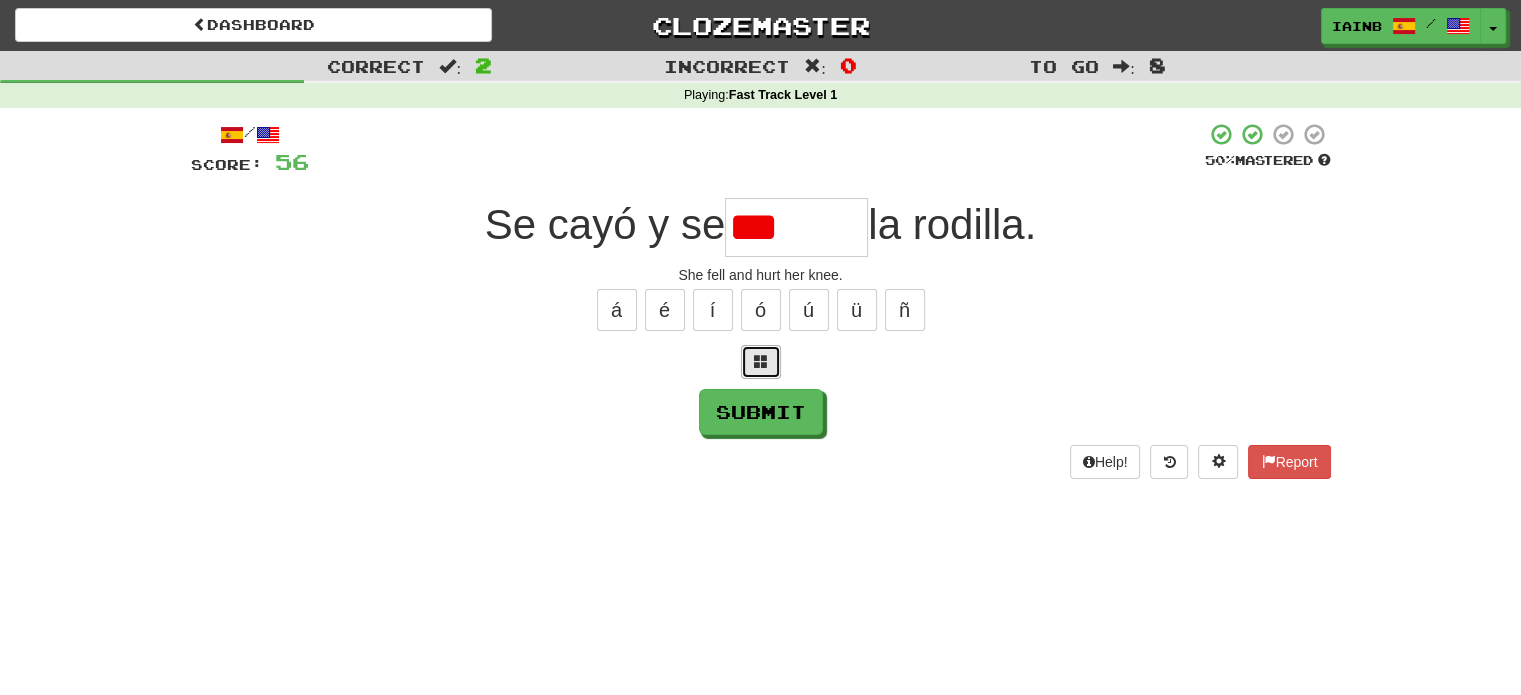 click at bounding box center (761, 362) 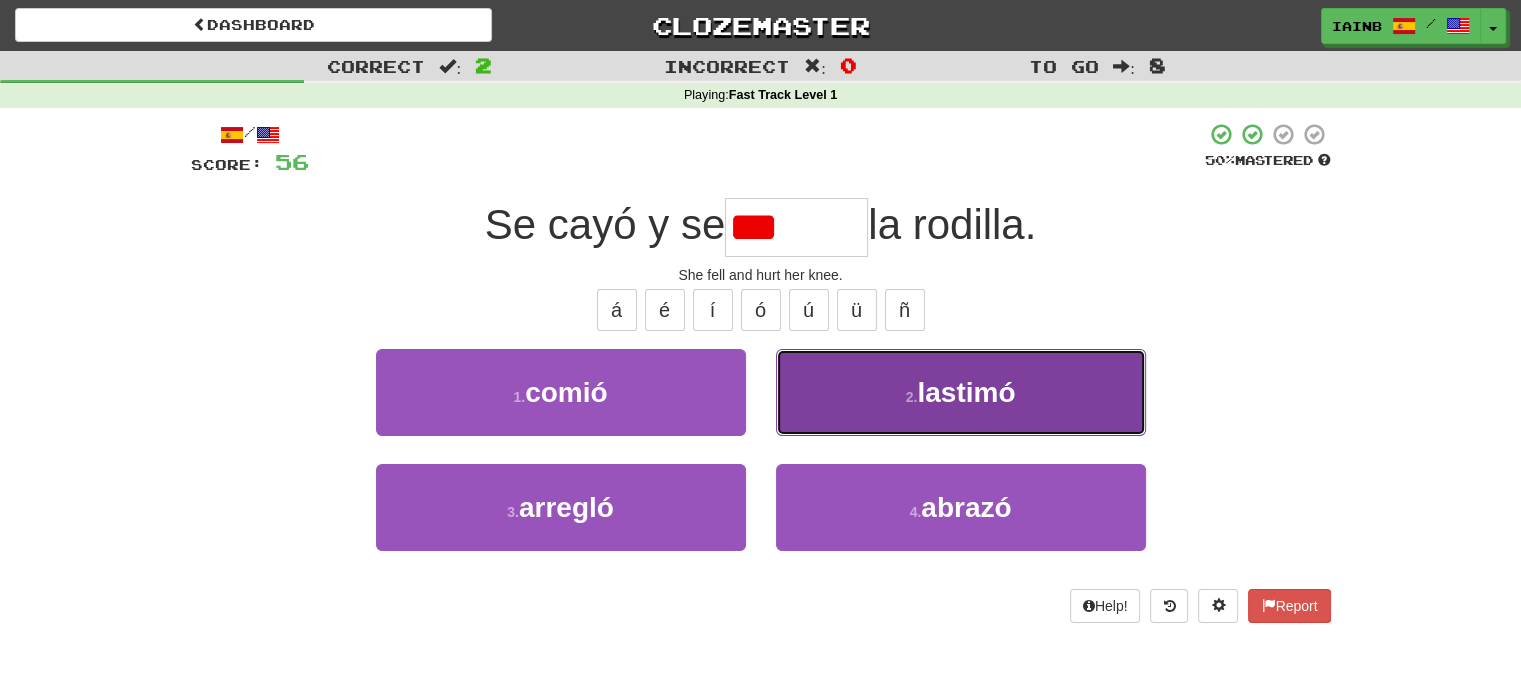 click on "lastimó" at bounding box center (966, 392) 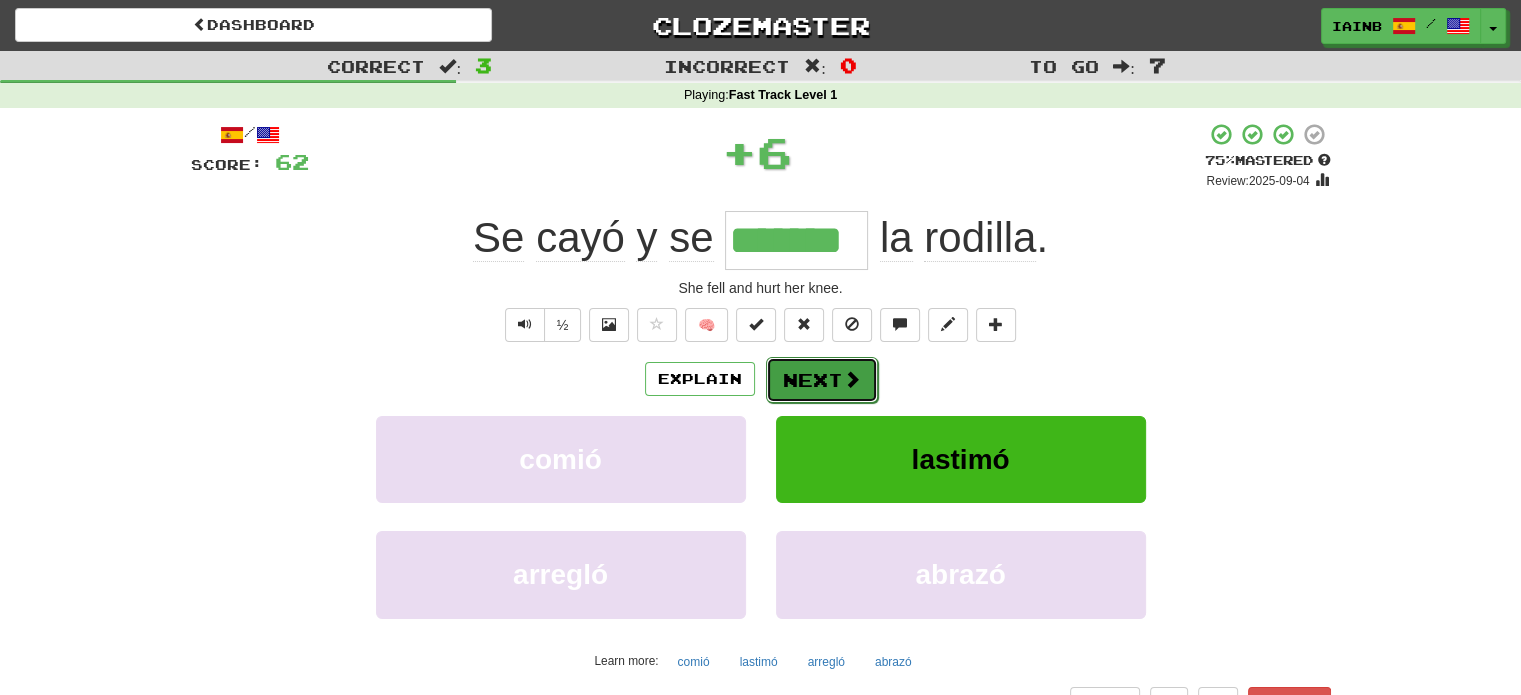 click at bounding box center (852, 379) 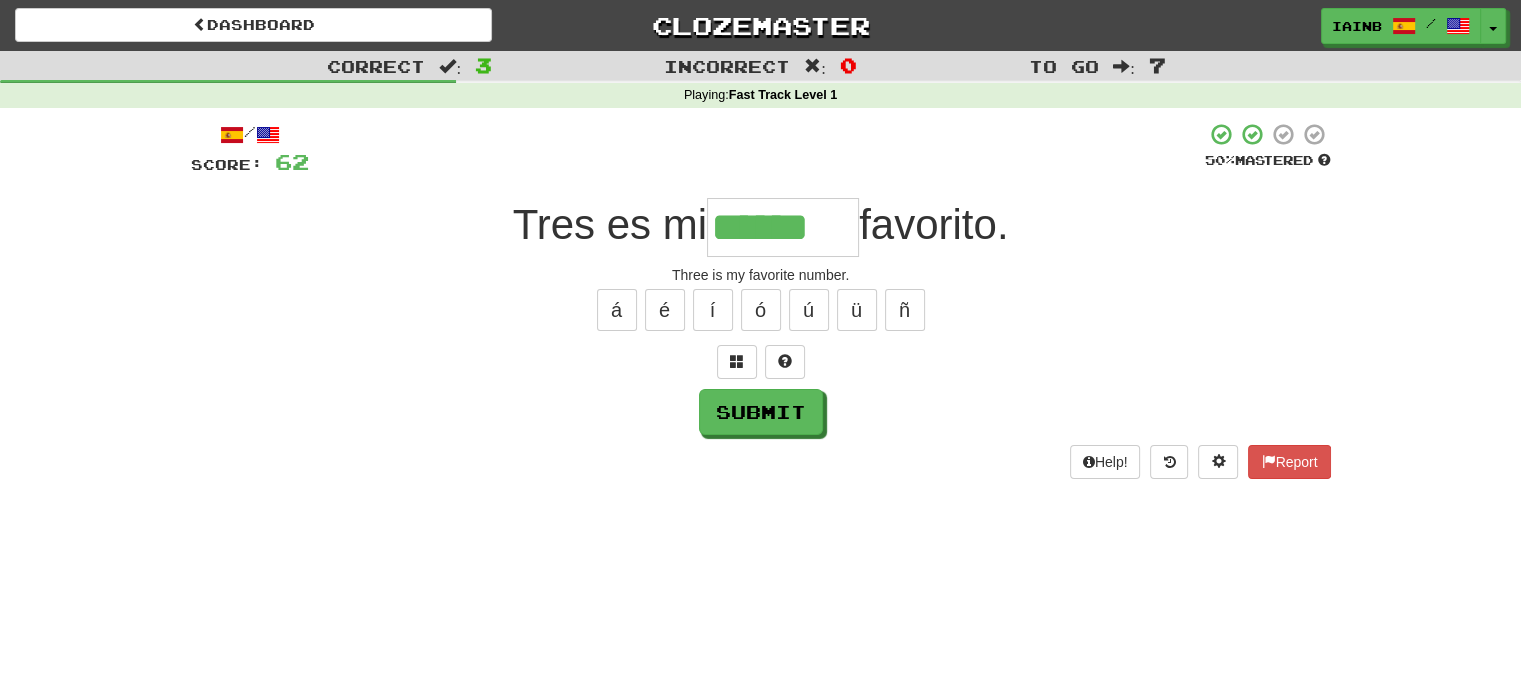 type on "******" 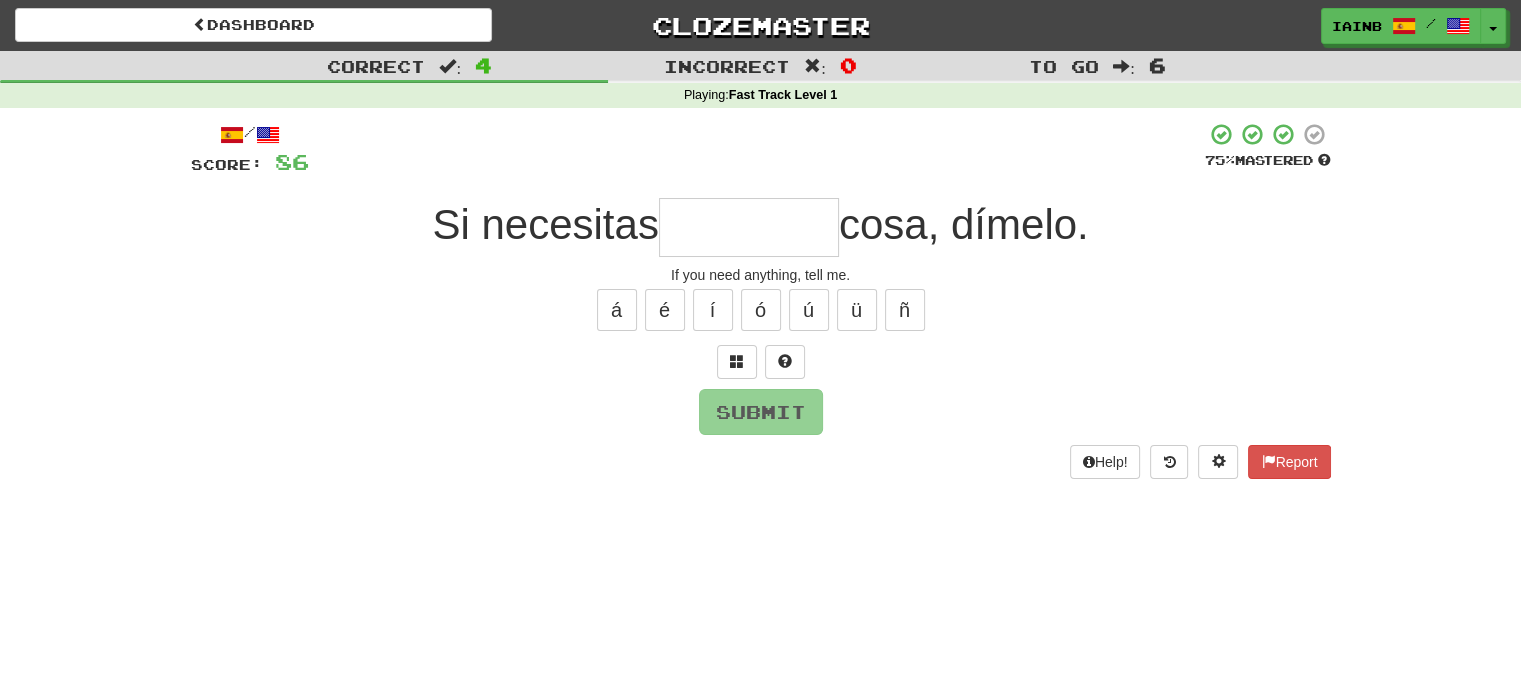 type on "*" 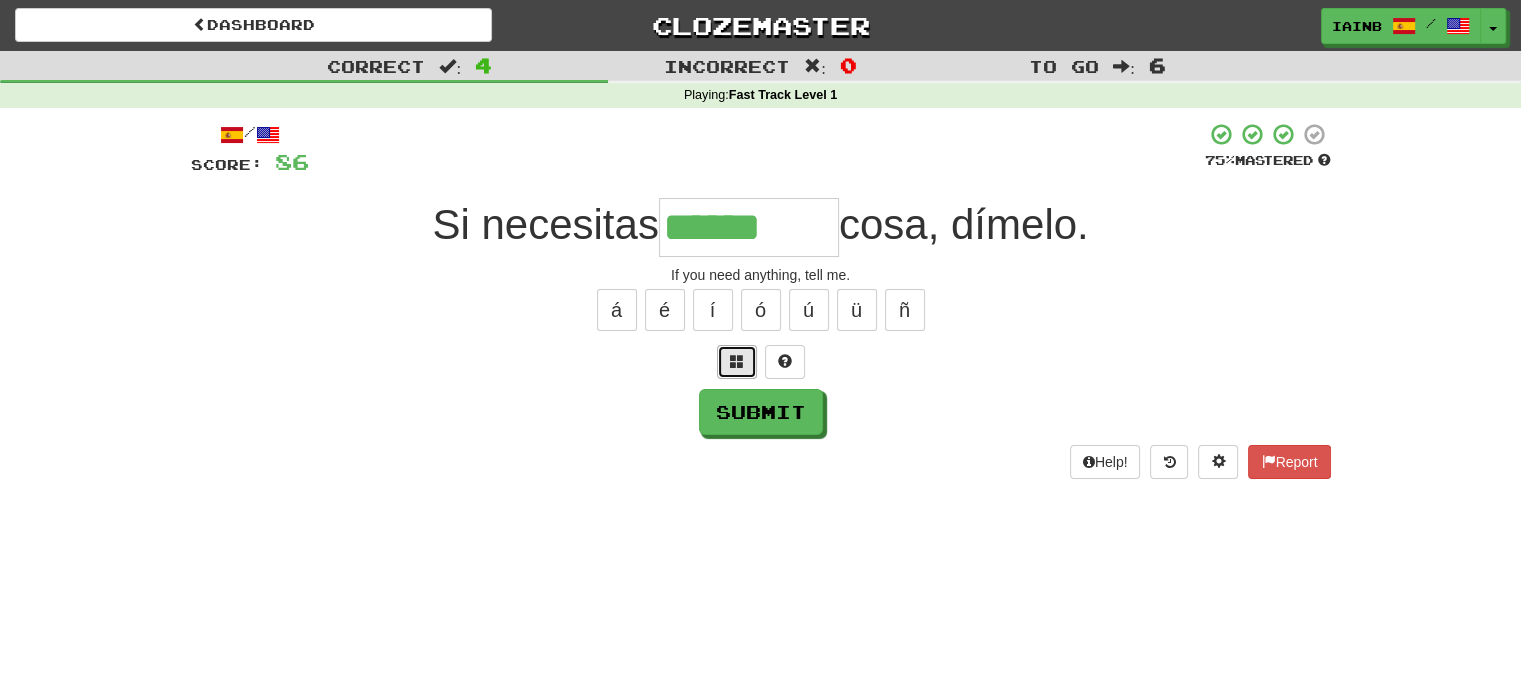 click at bounding box center [737, 361] 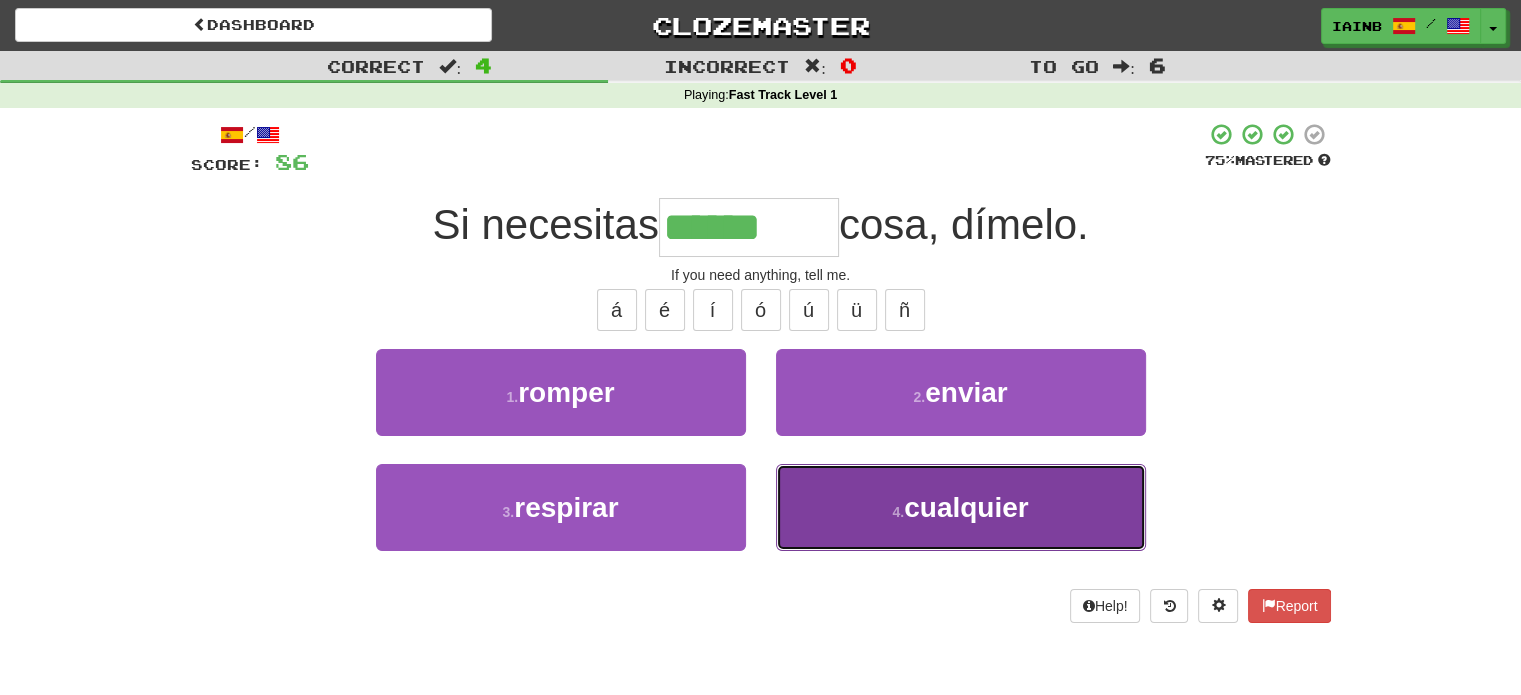 click on "4 .  cualquier" at bounding box center (961, 507) 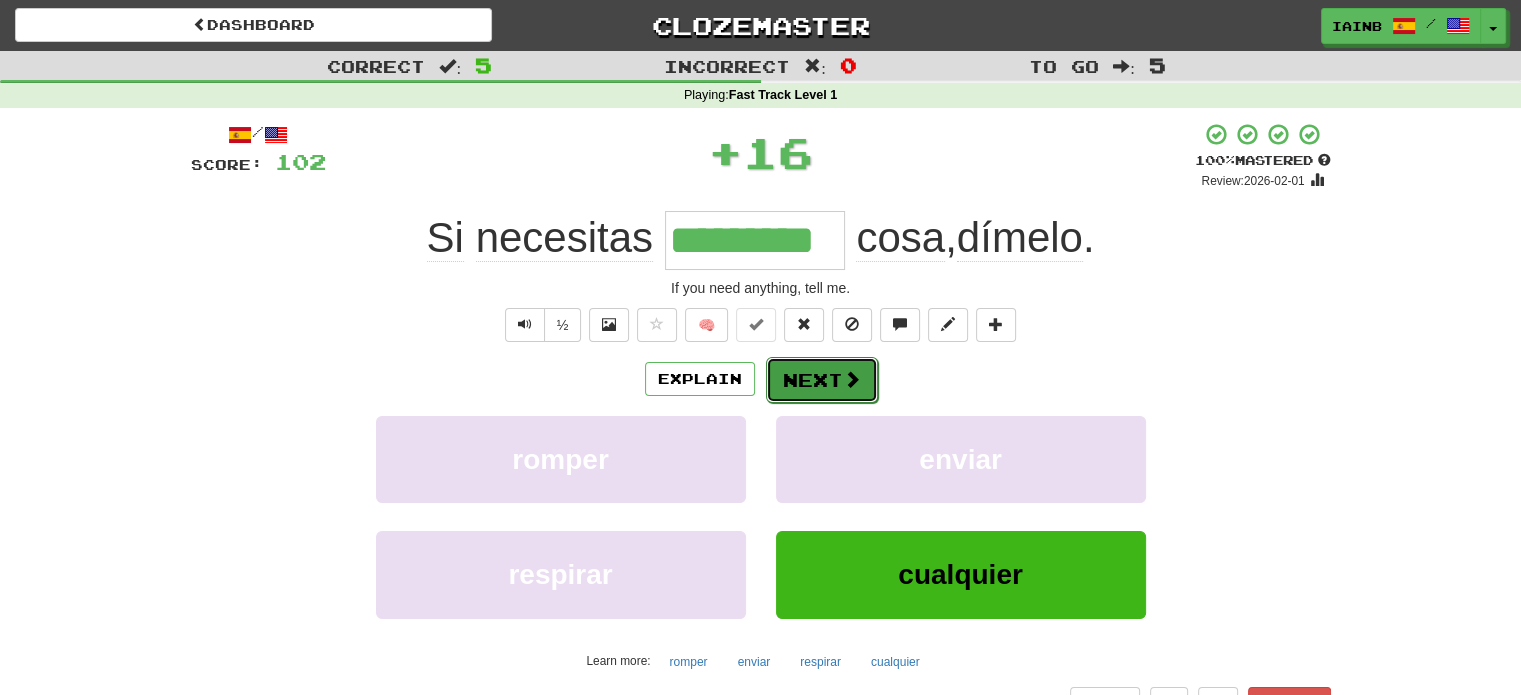 click on "Next" at bounding box center [822, 380] 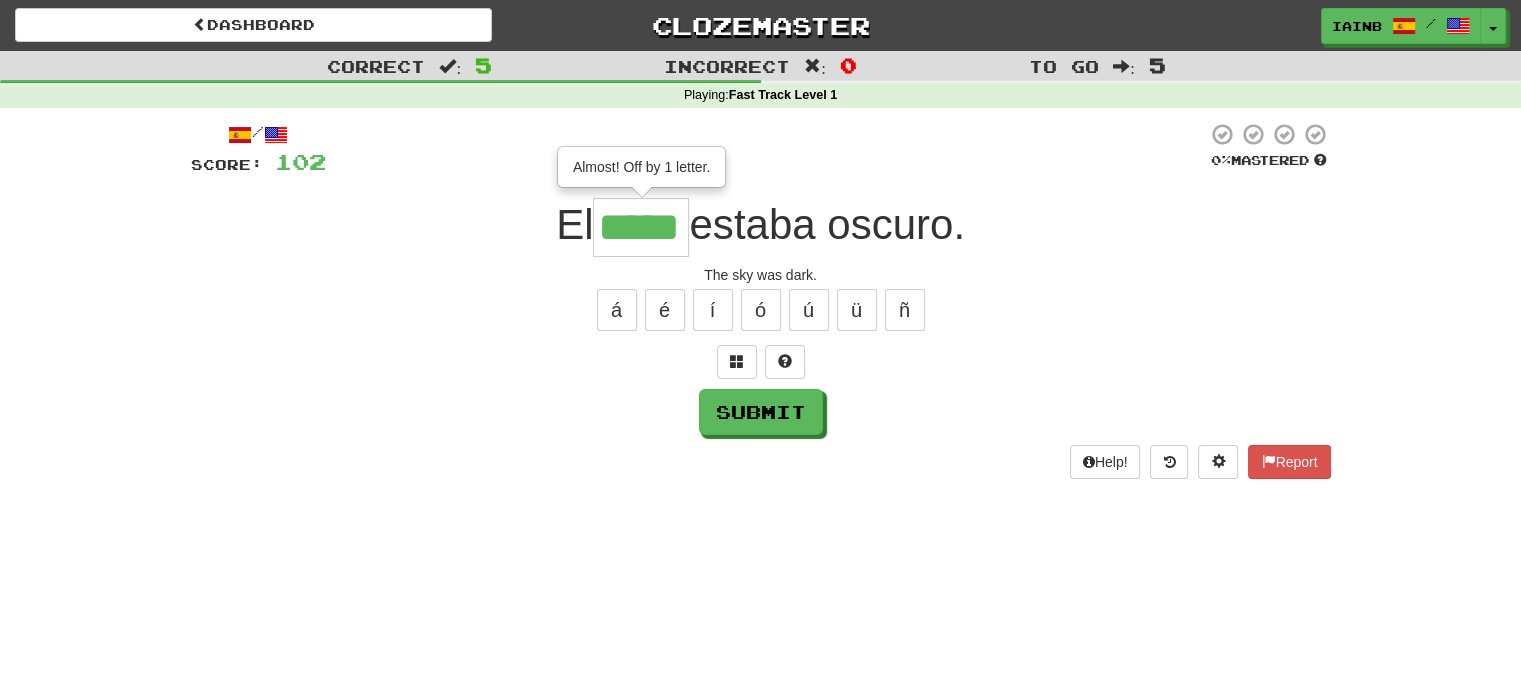 type on "*****" 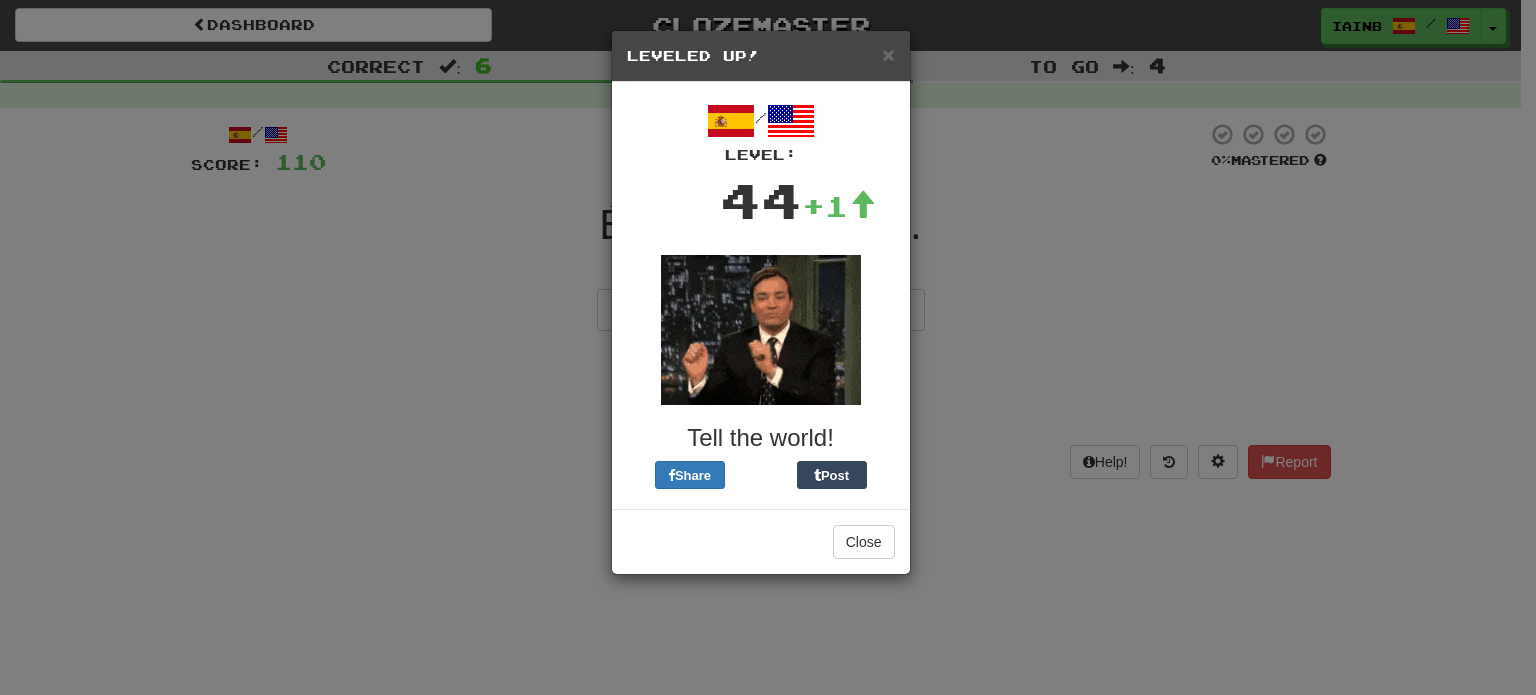 click on "× Leveled Up!" at bounding box center (761, 56) 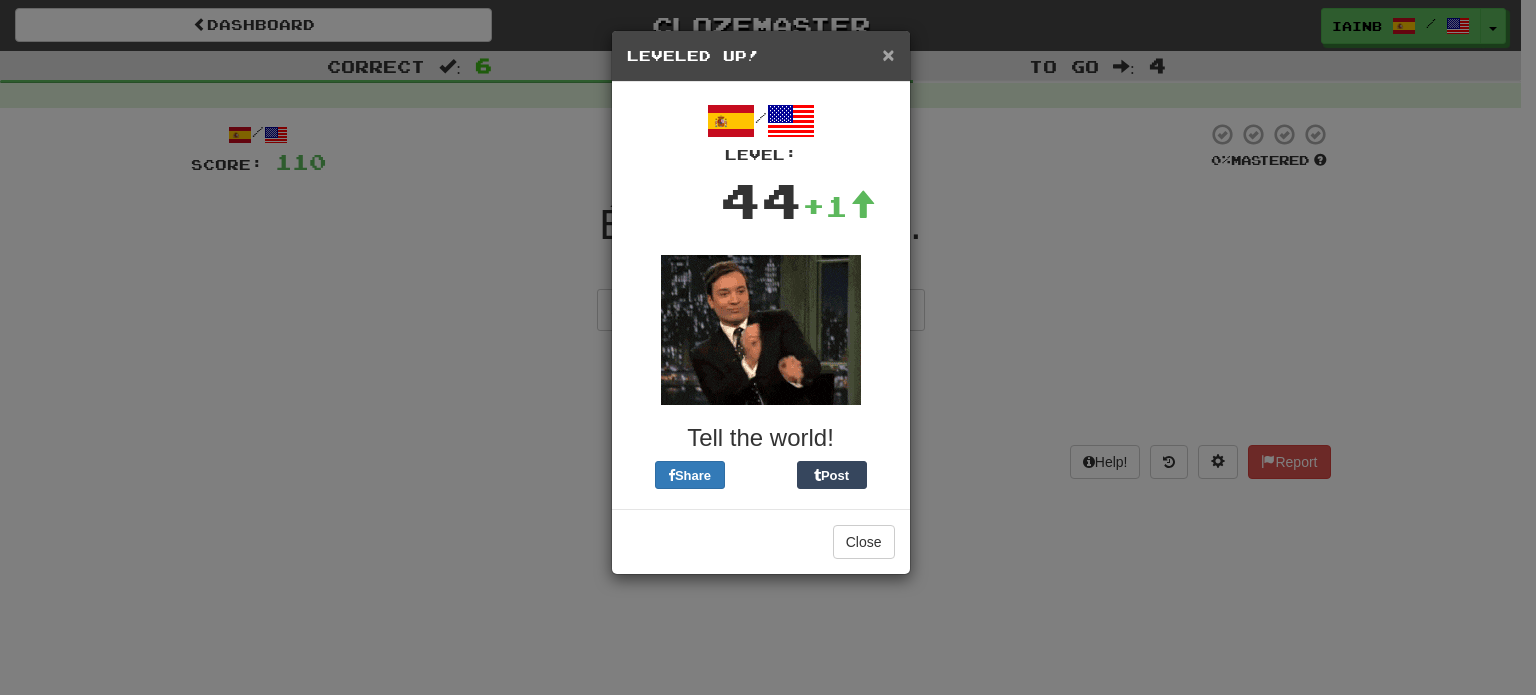 click on "×" at bounding box center (888, 54) 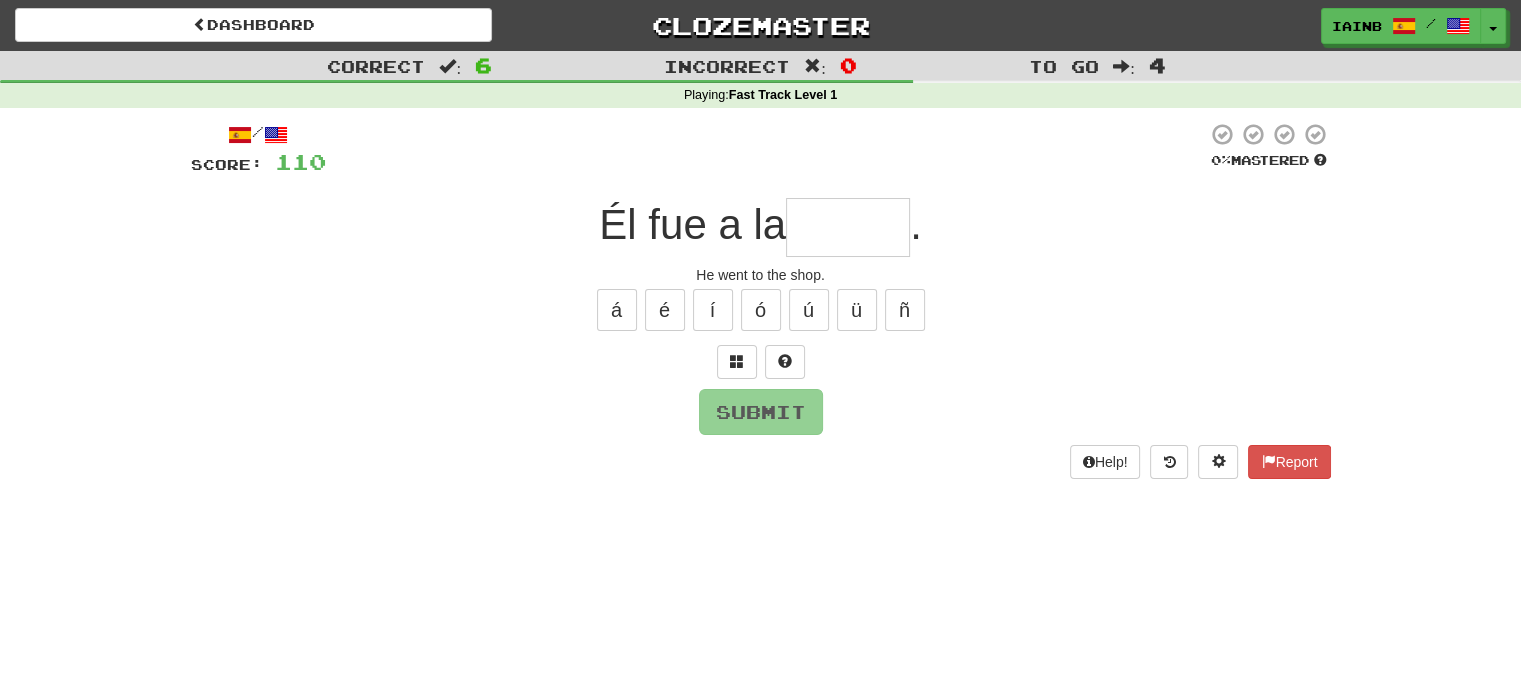 click at bounding box center [848, 227] 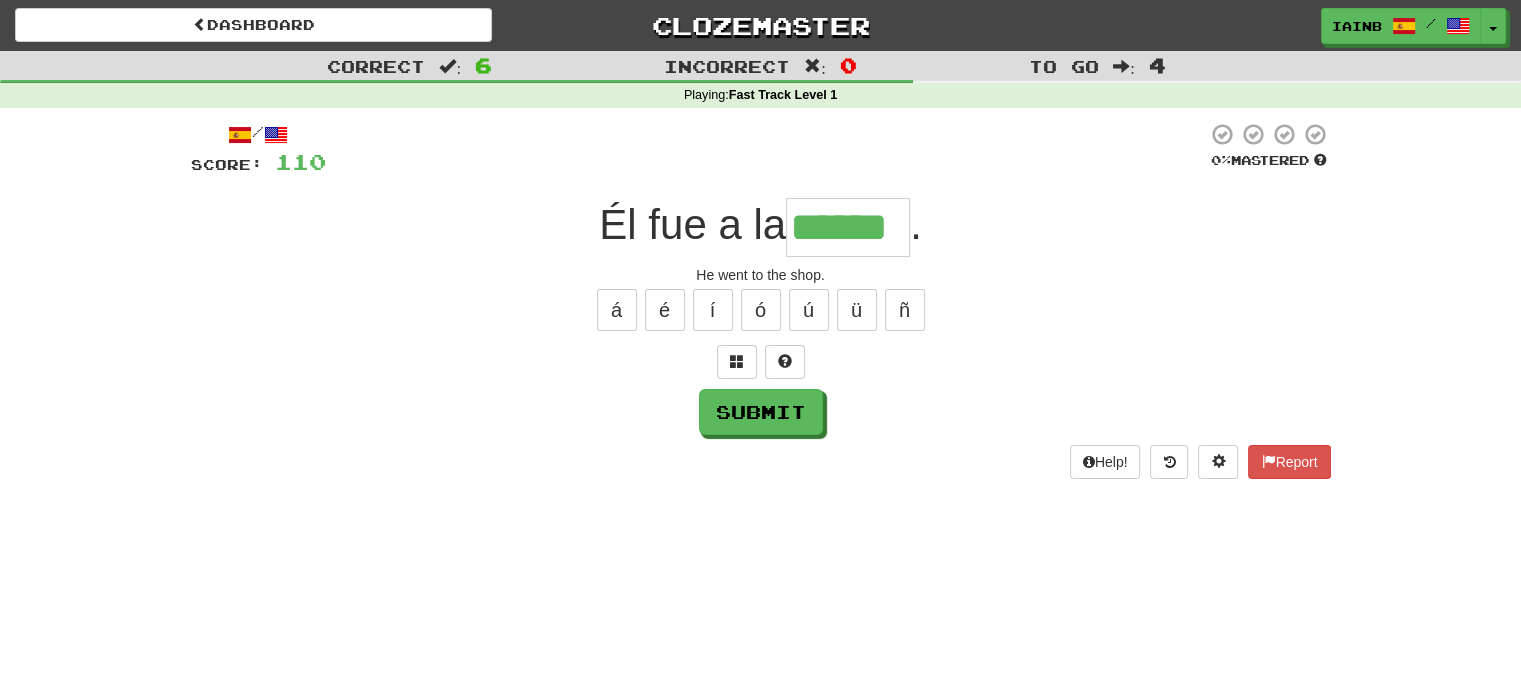 type on "******" 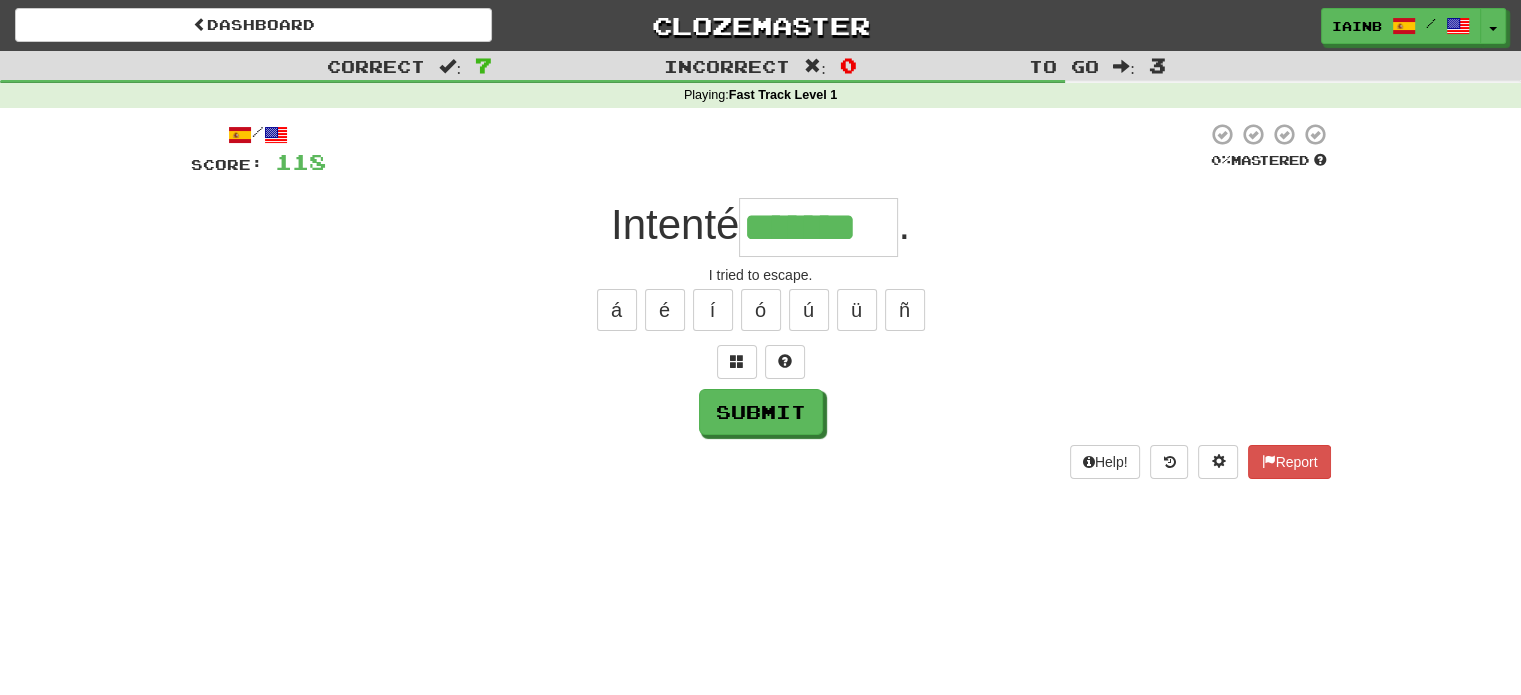 type on "*******" 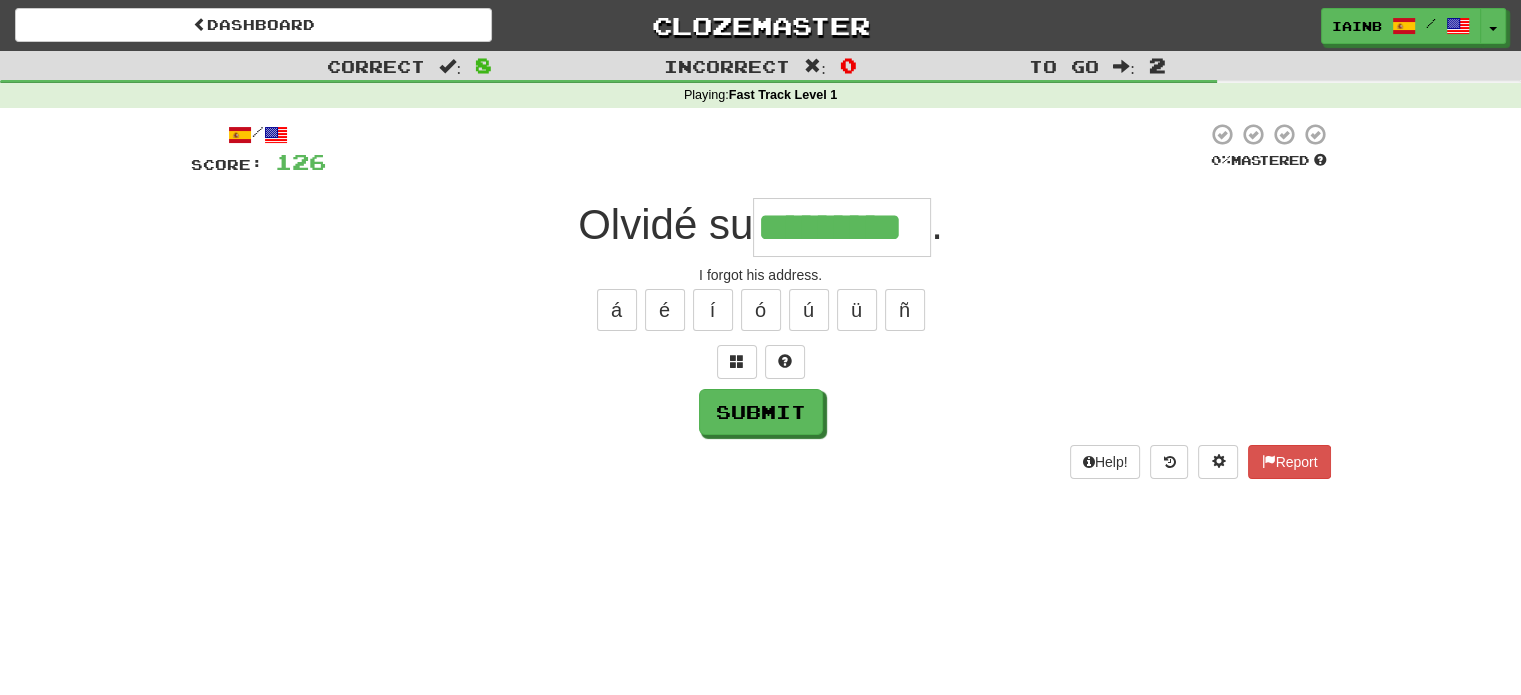 type on "*********" 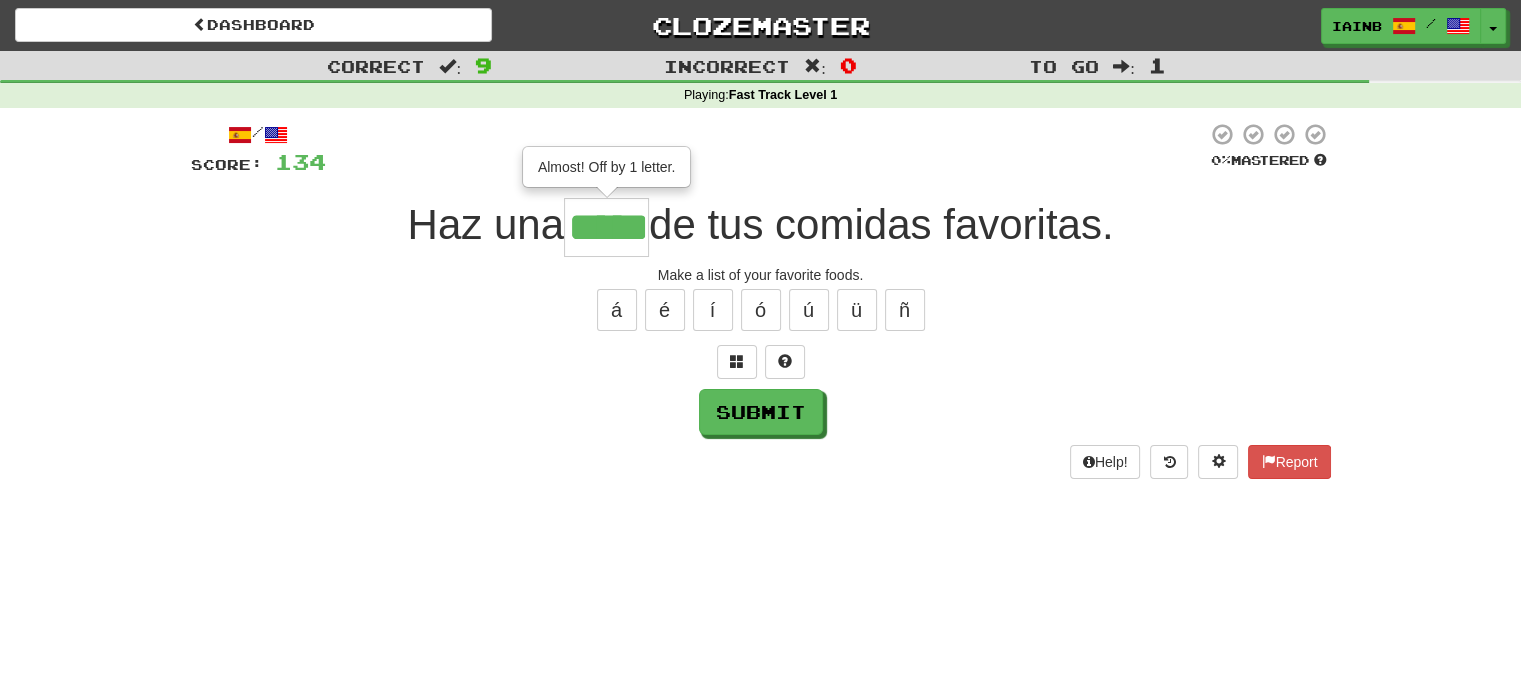 type on "*****" 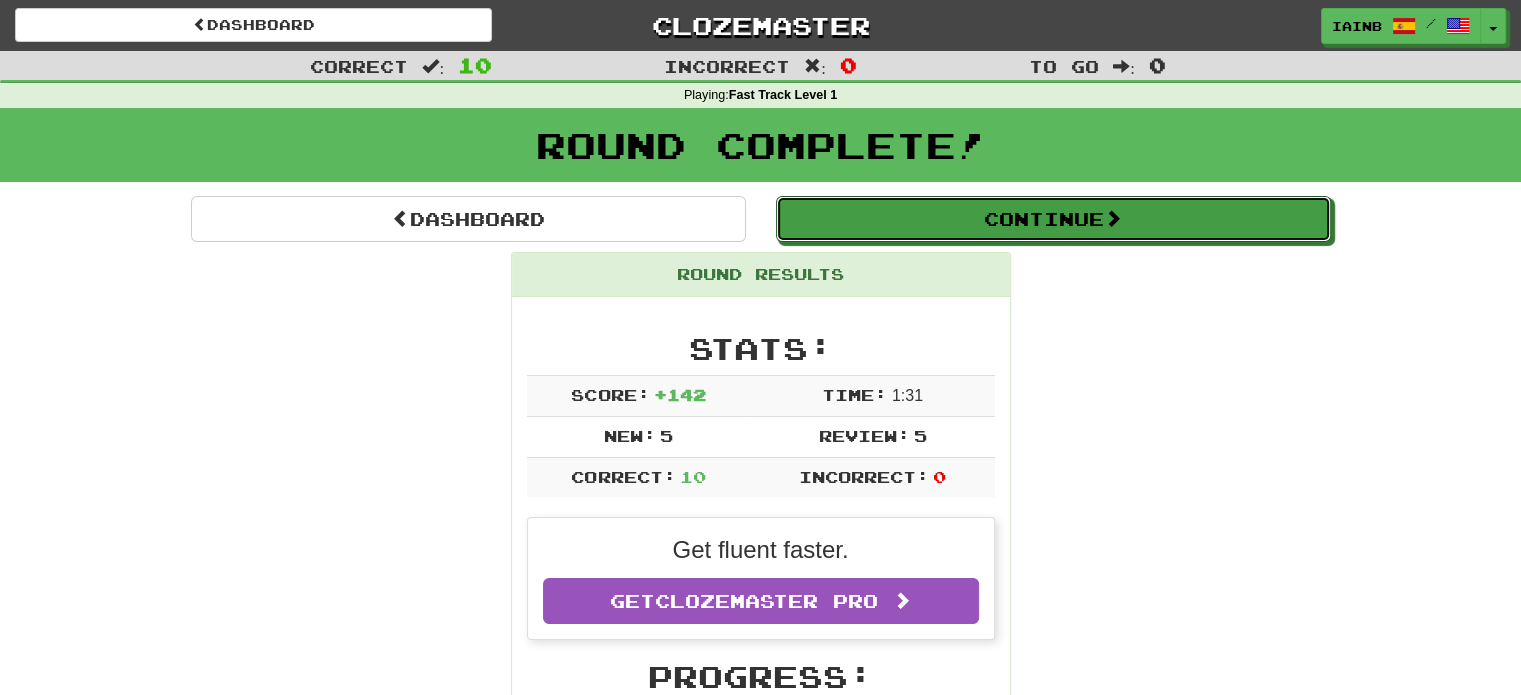 click on "Continue" at bounding box center [1053, 219] 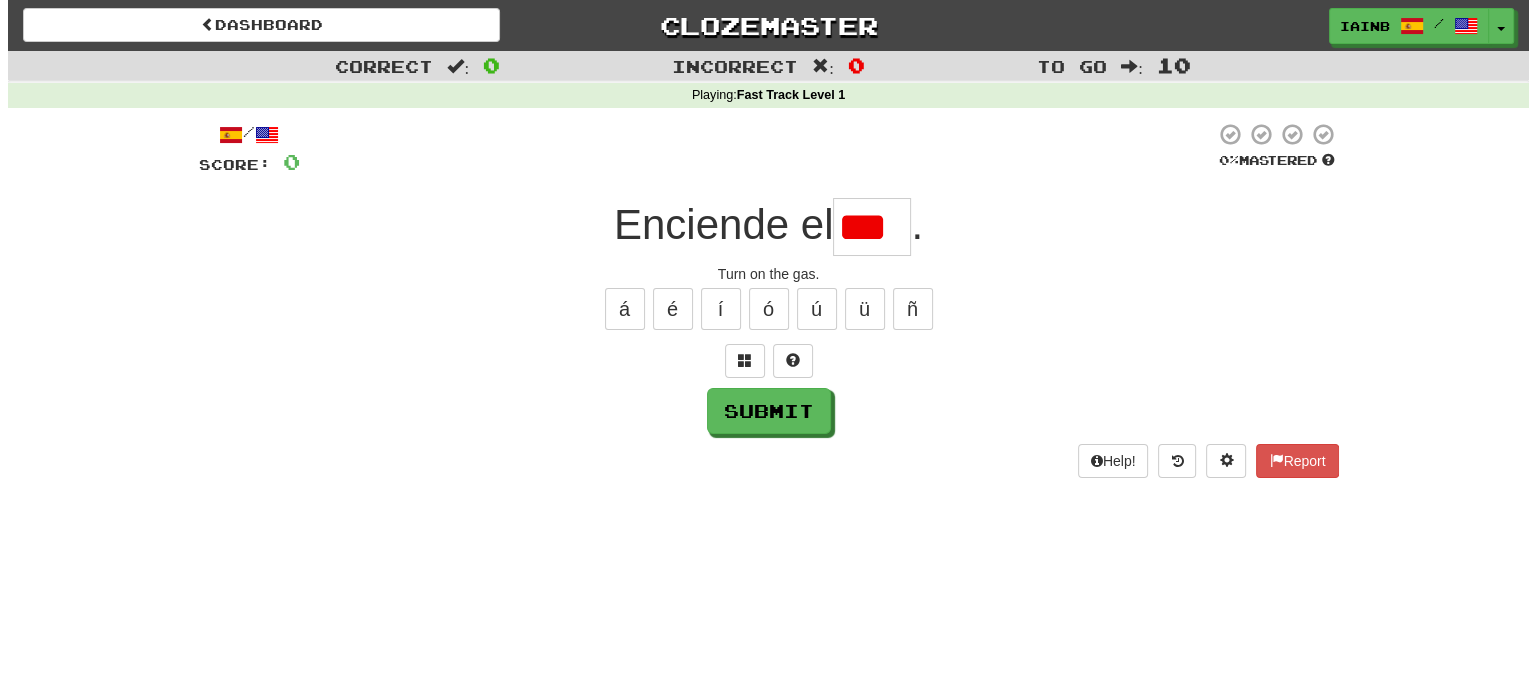 scroll, scrollTop: 0, scrollLeft: 0, axis: both 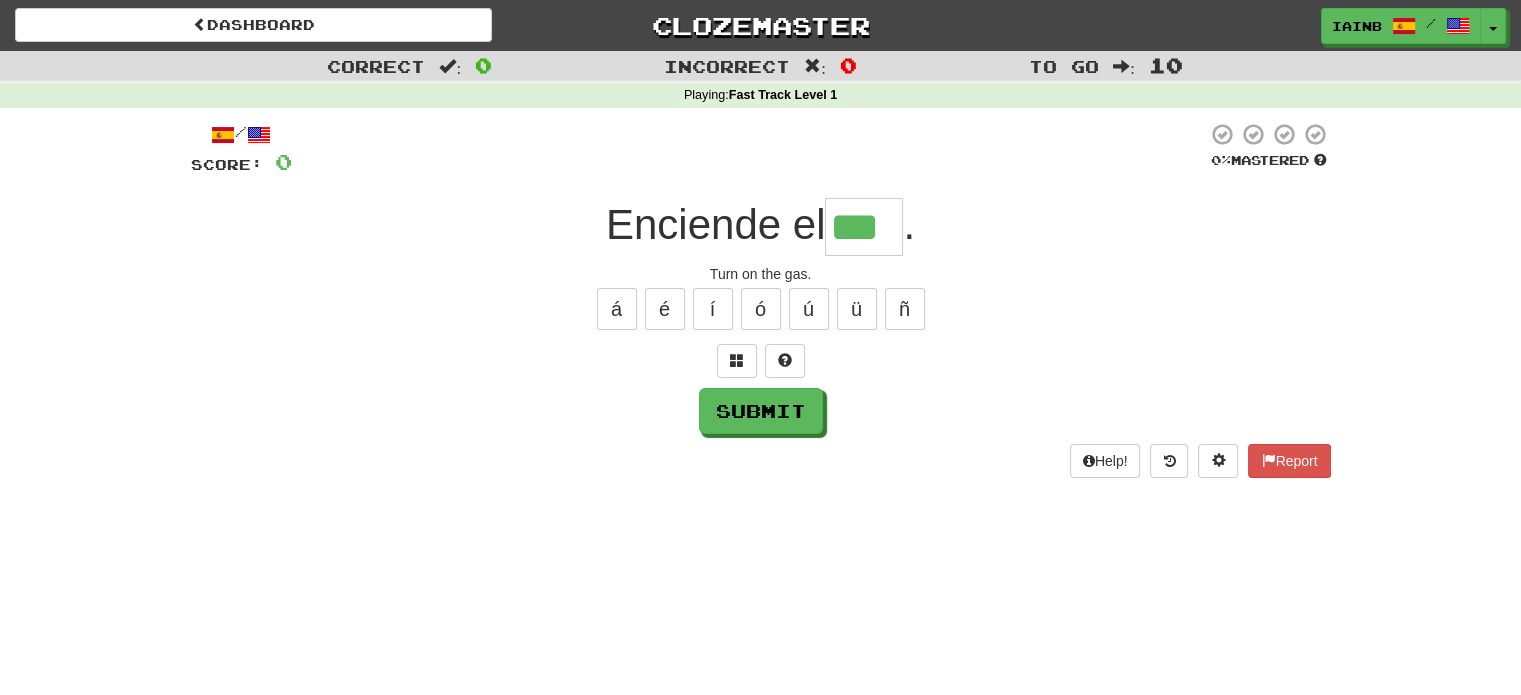 type on "***" 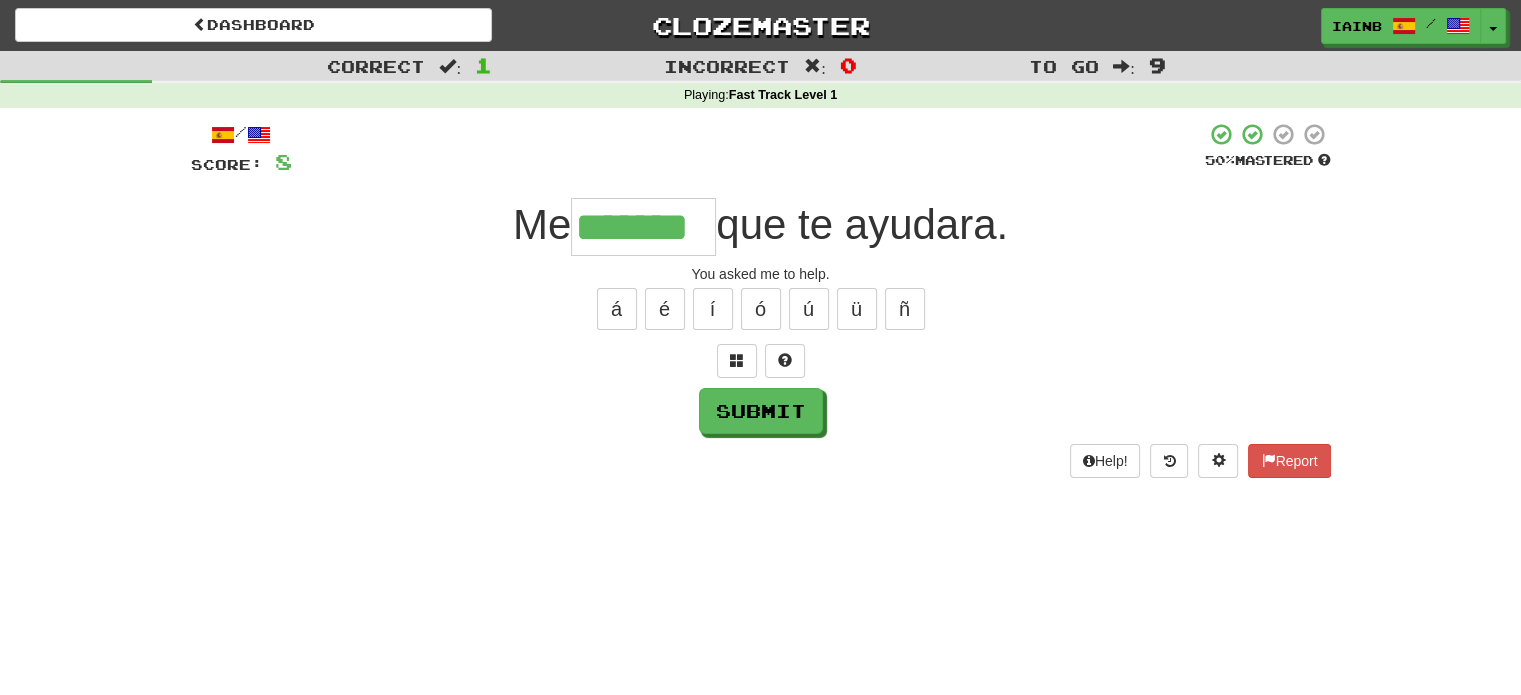 type on "*******" 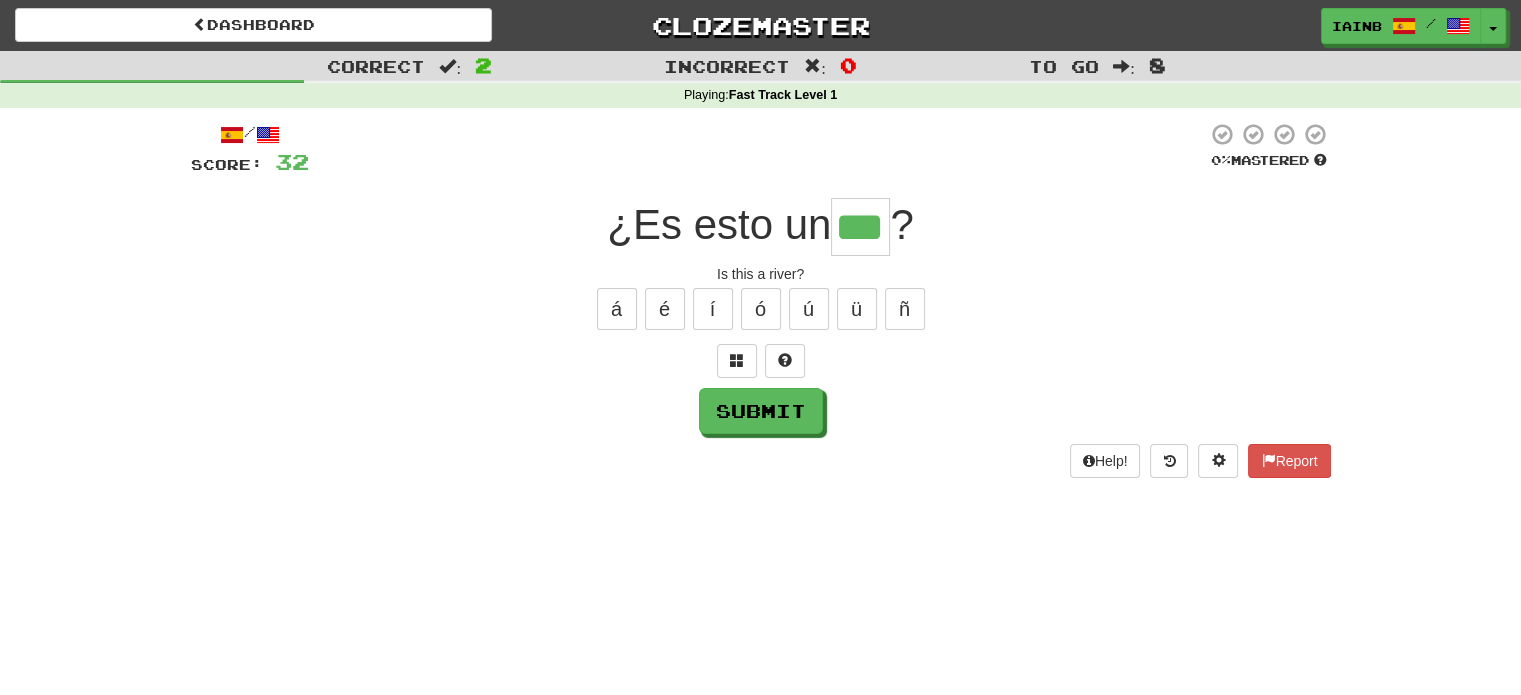 type on "***" 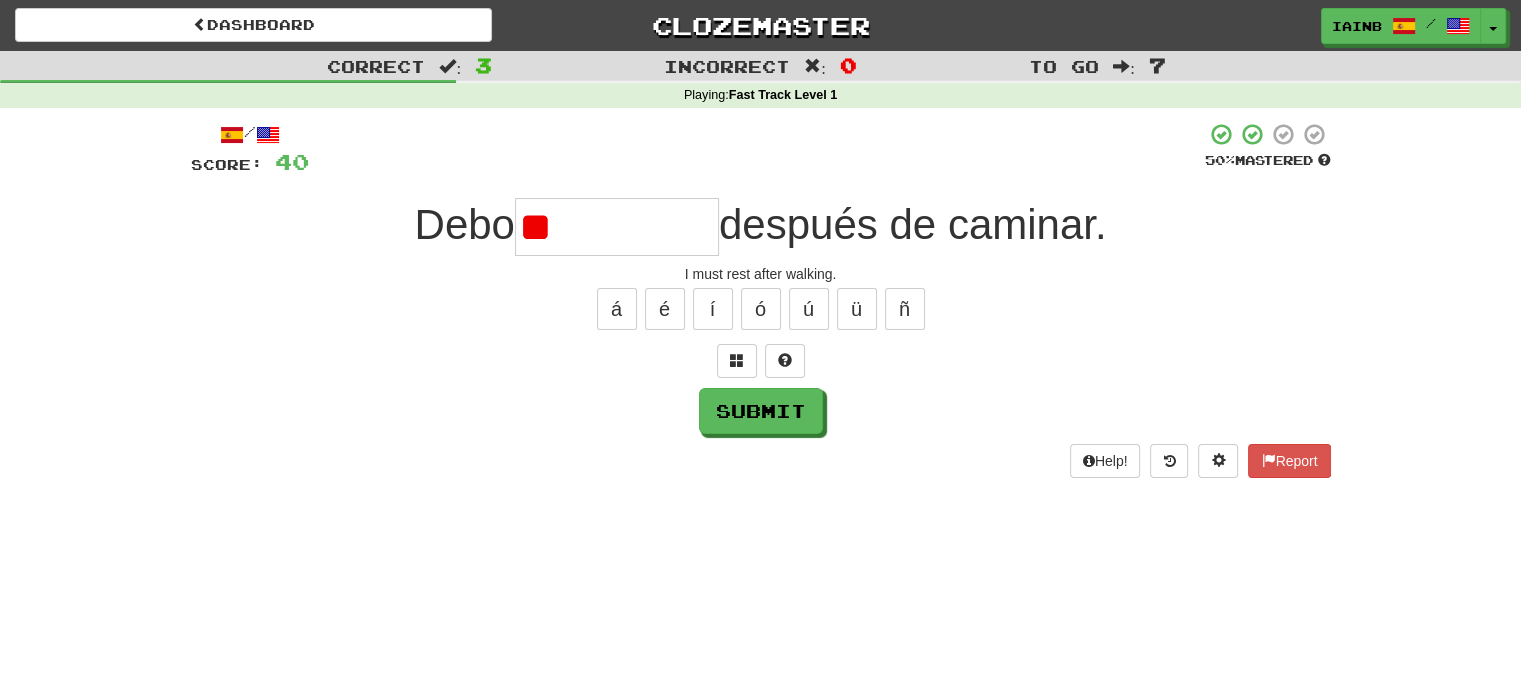 type on "*" 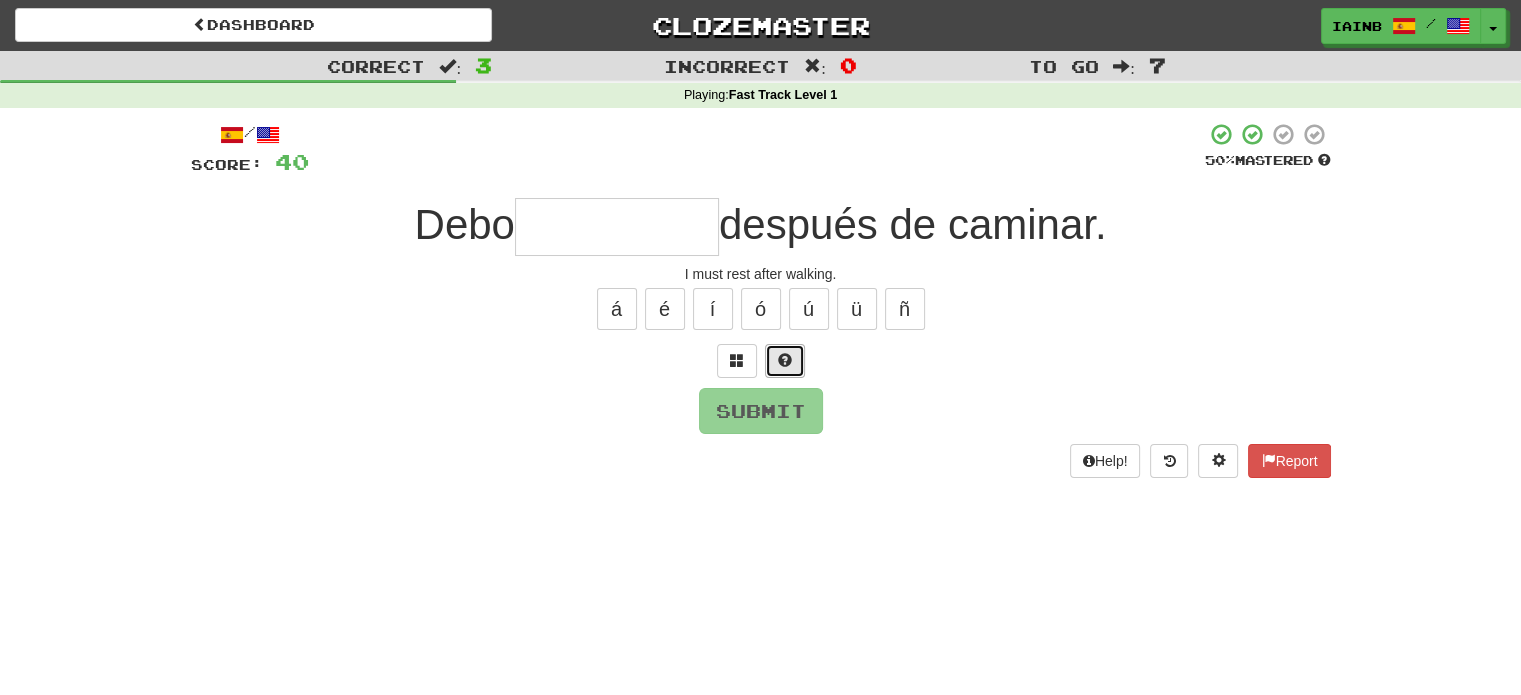 click at bounding box center (785, 361) 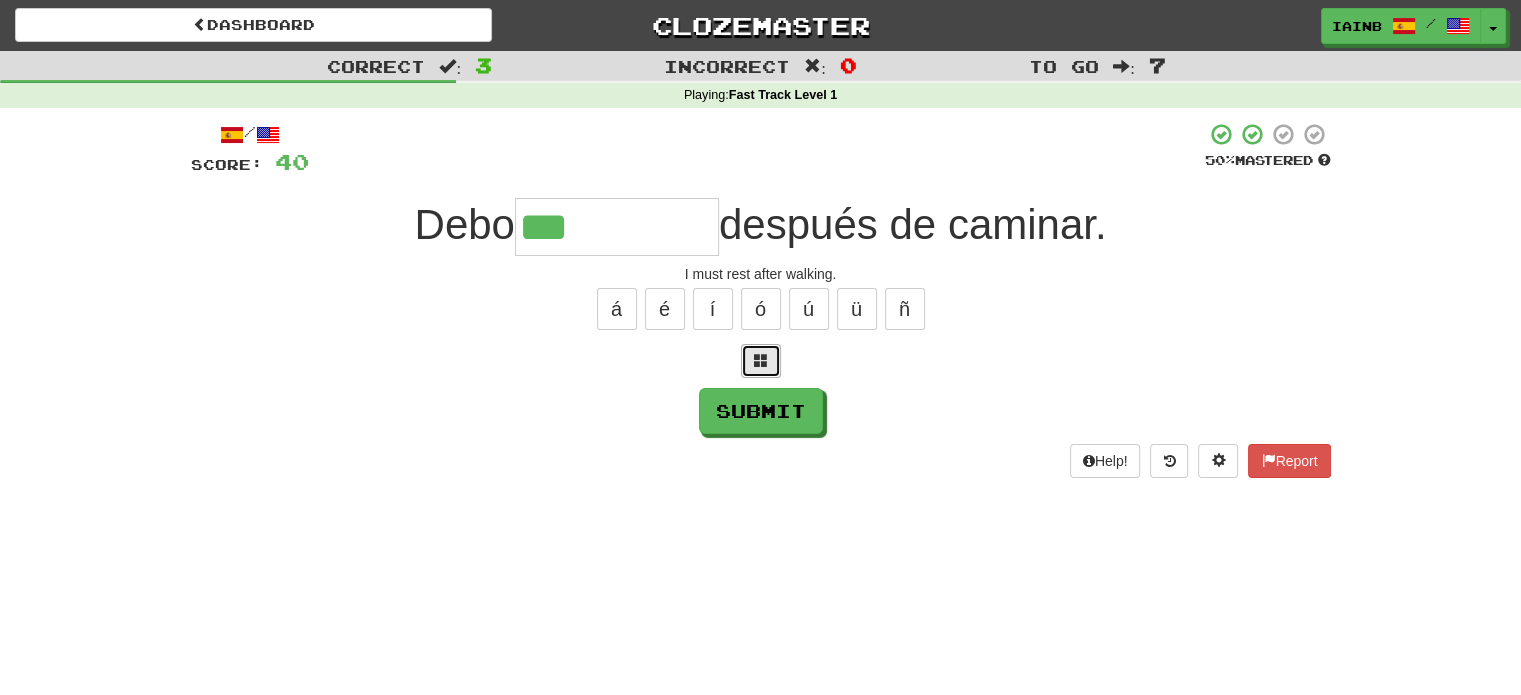 click at bounding box center (761, 360) 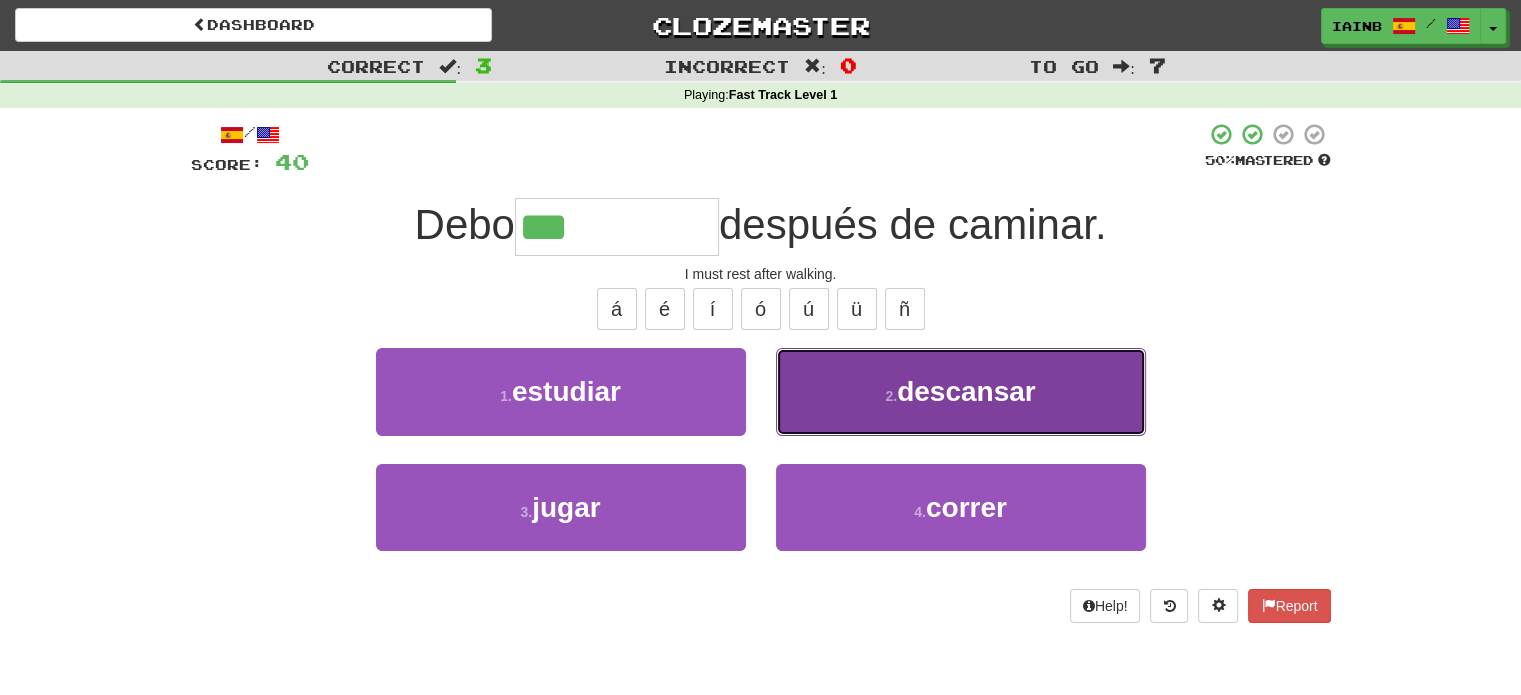 click on "2 ." at bounding box center (891, 396) 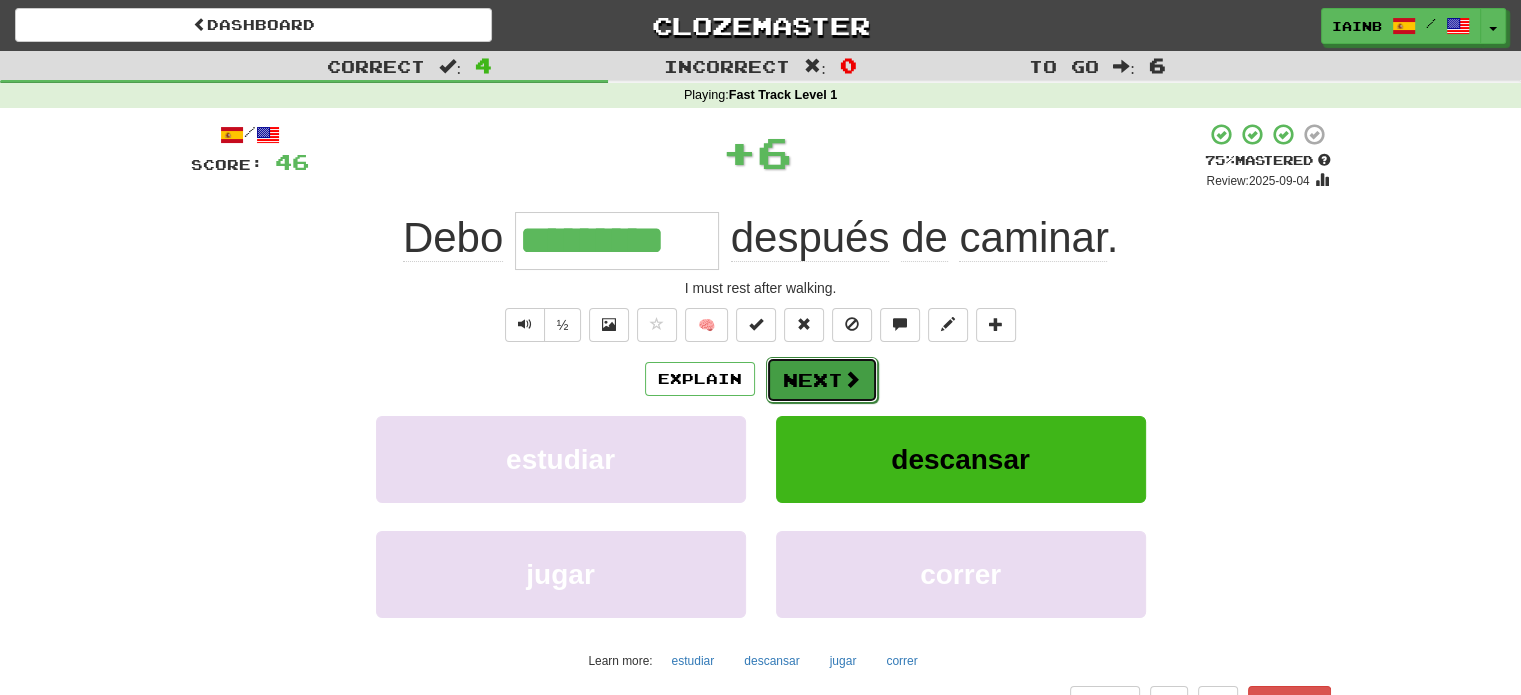 click on "Next" at bounding box center [822, 380] 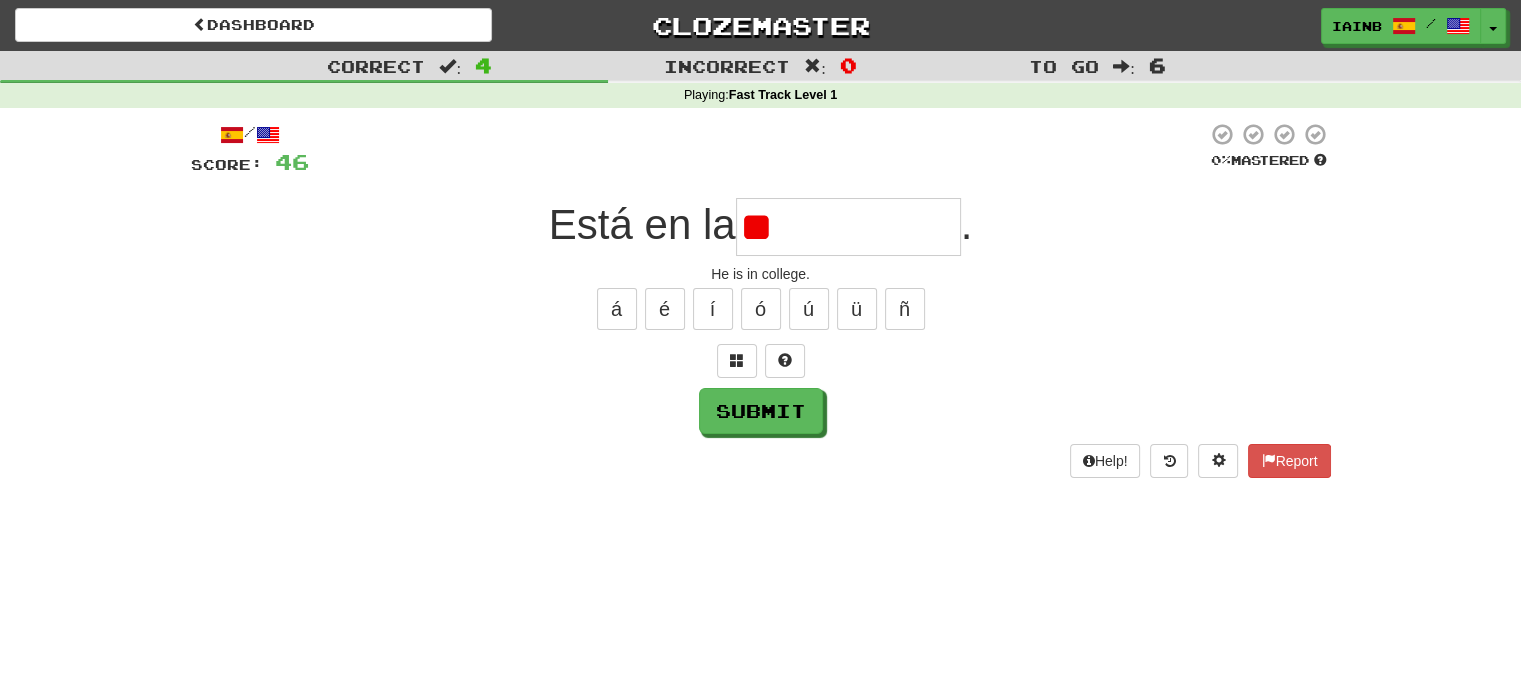 type on "*" 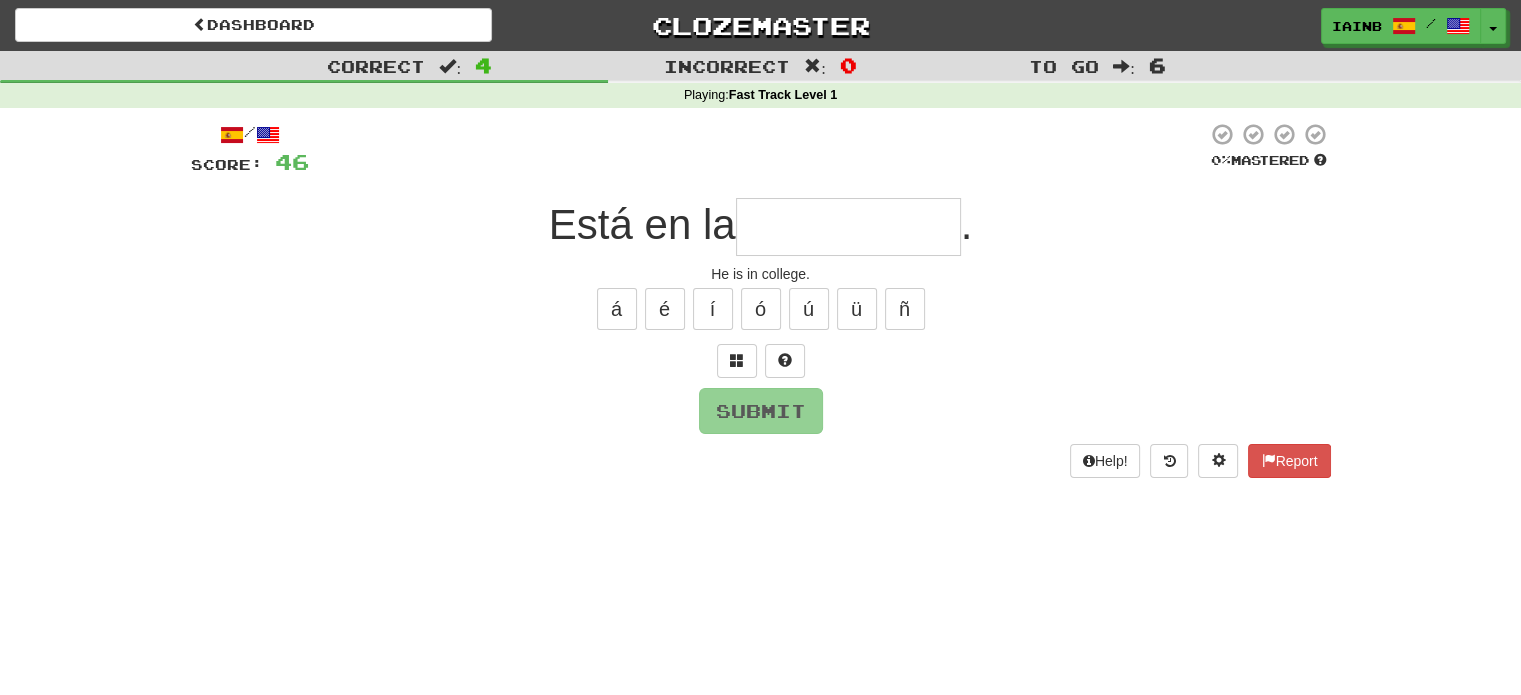 type on "*" 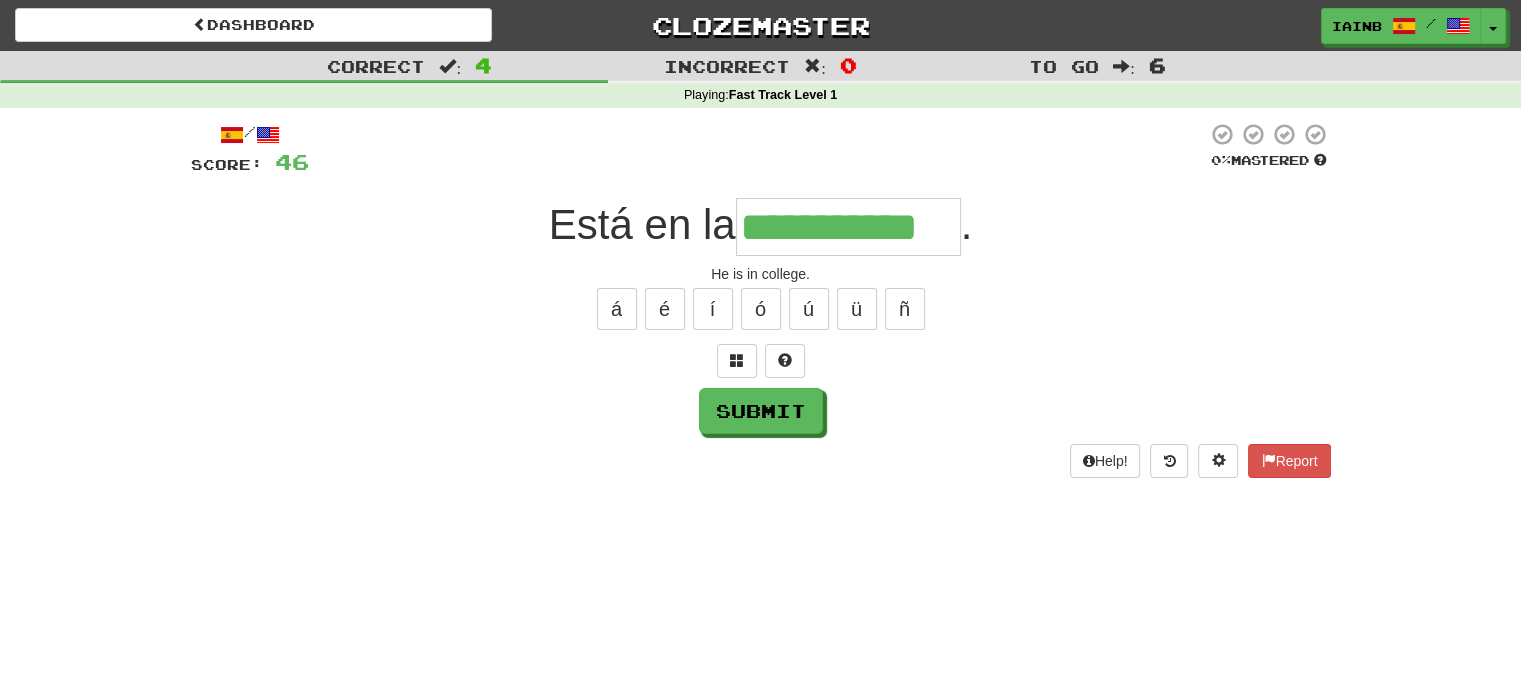 type on "**********" 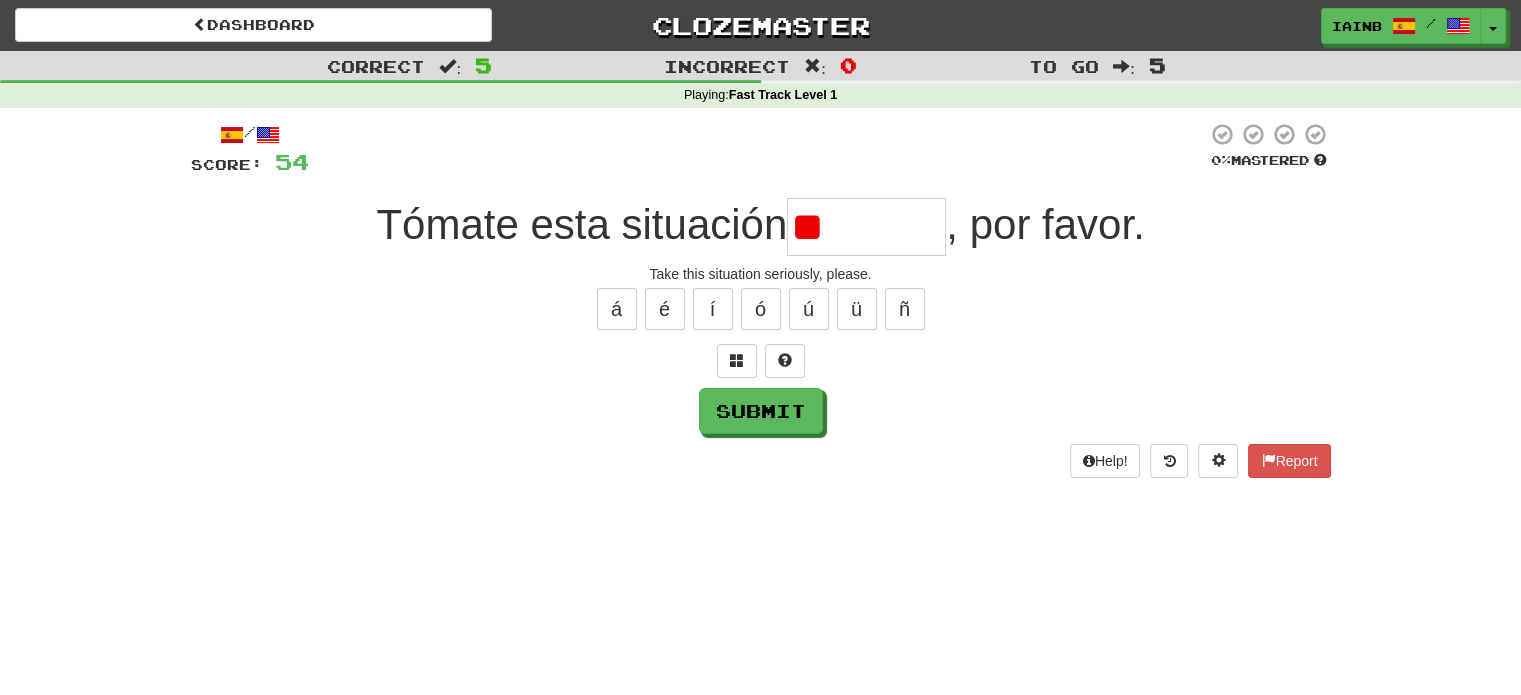 type on "*" 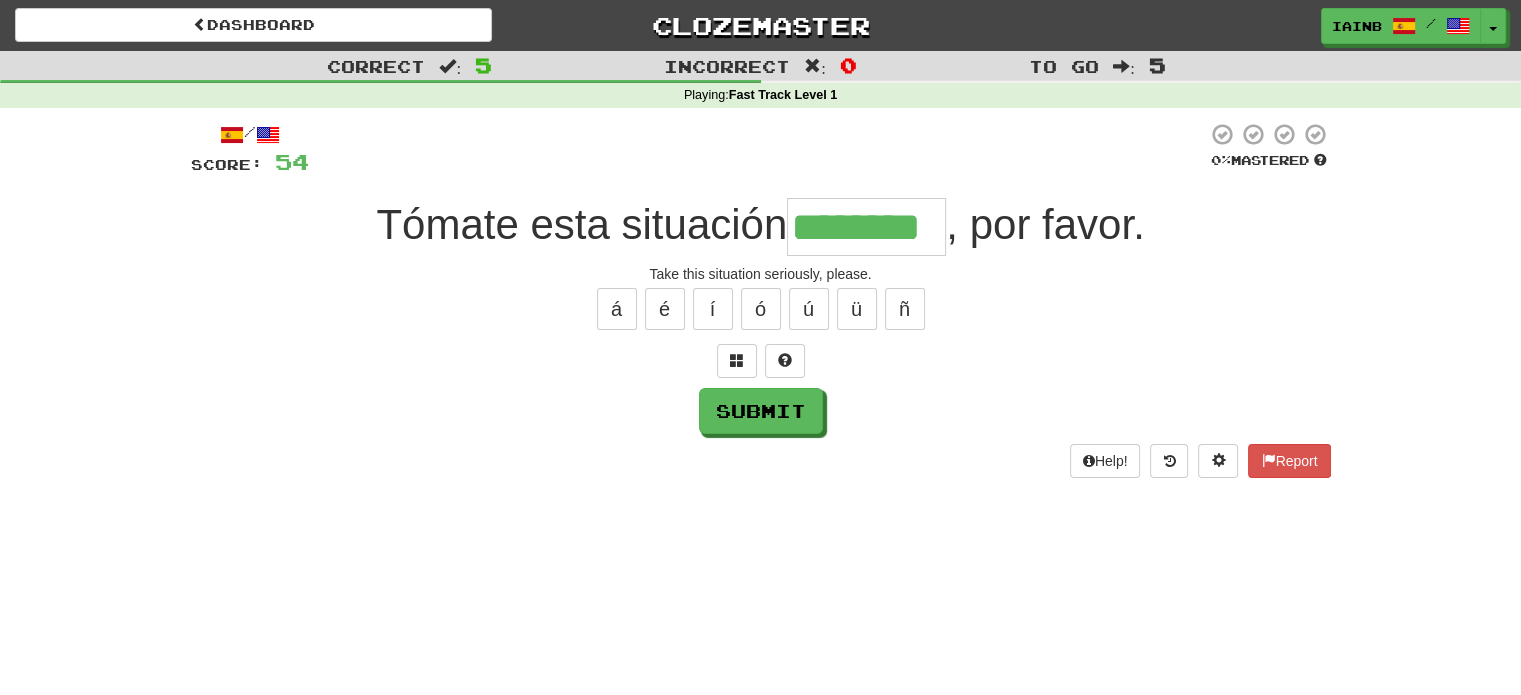 type on "********" 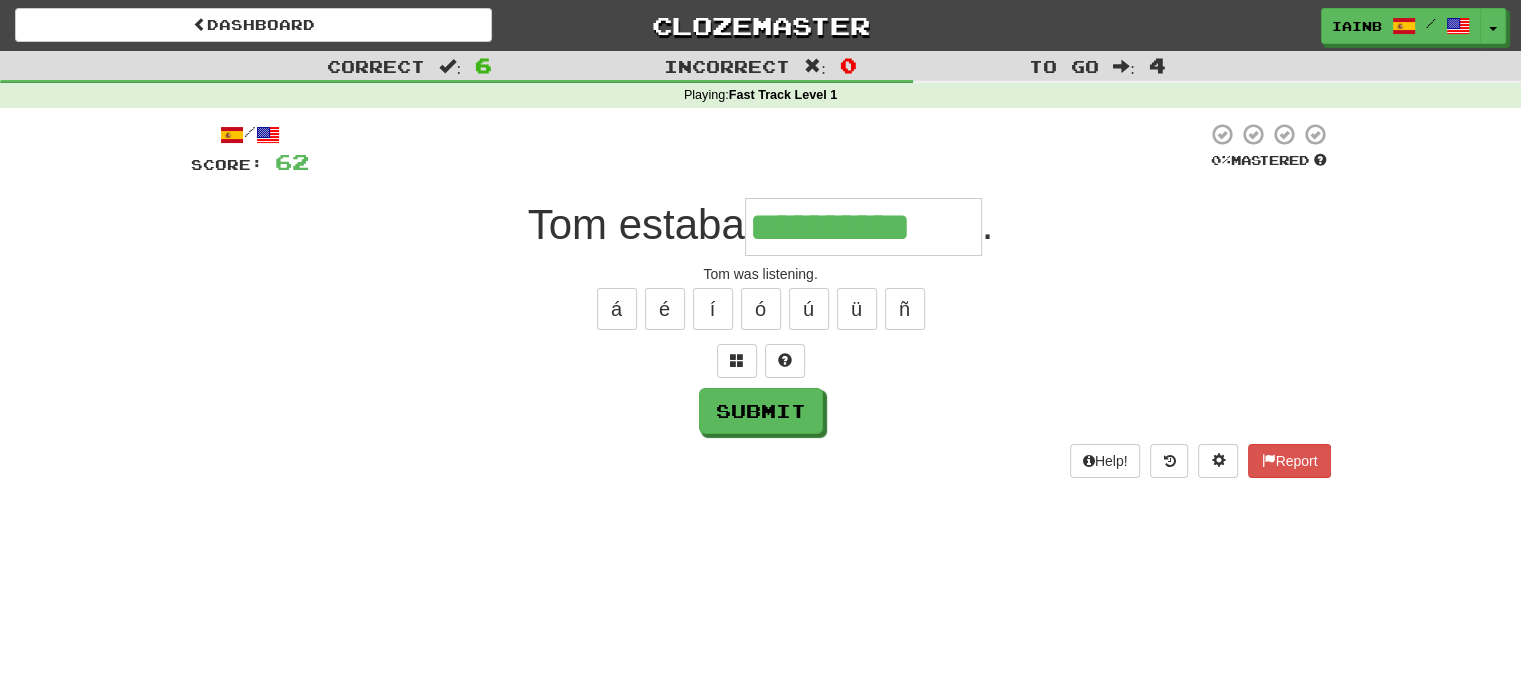 type on "**********" 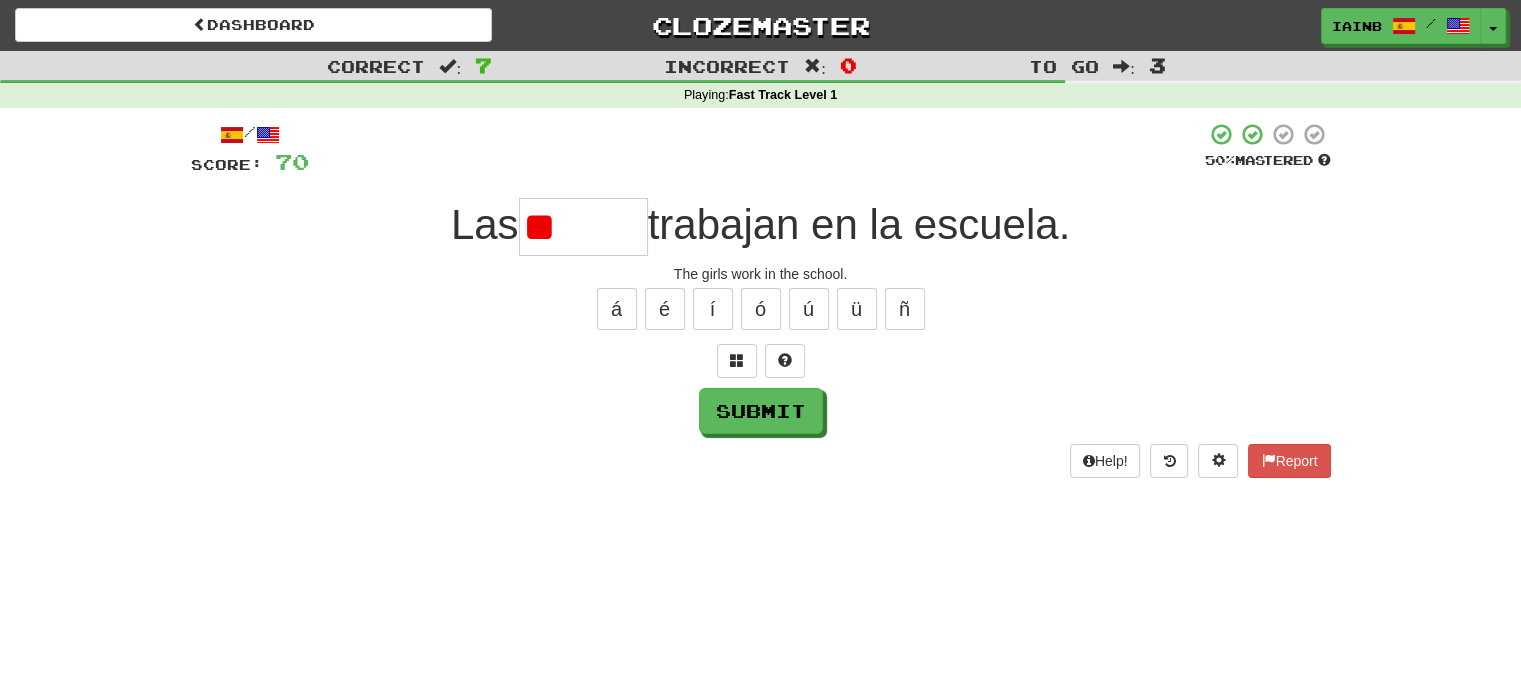 type on "*" 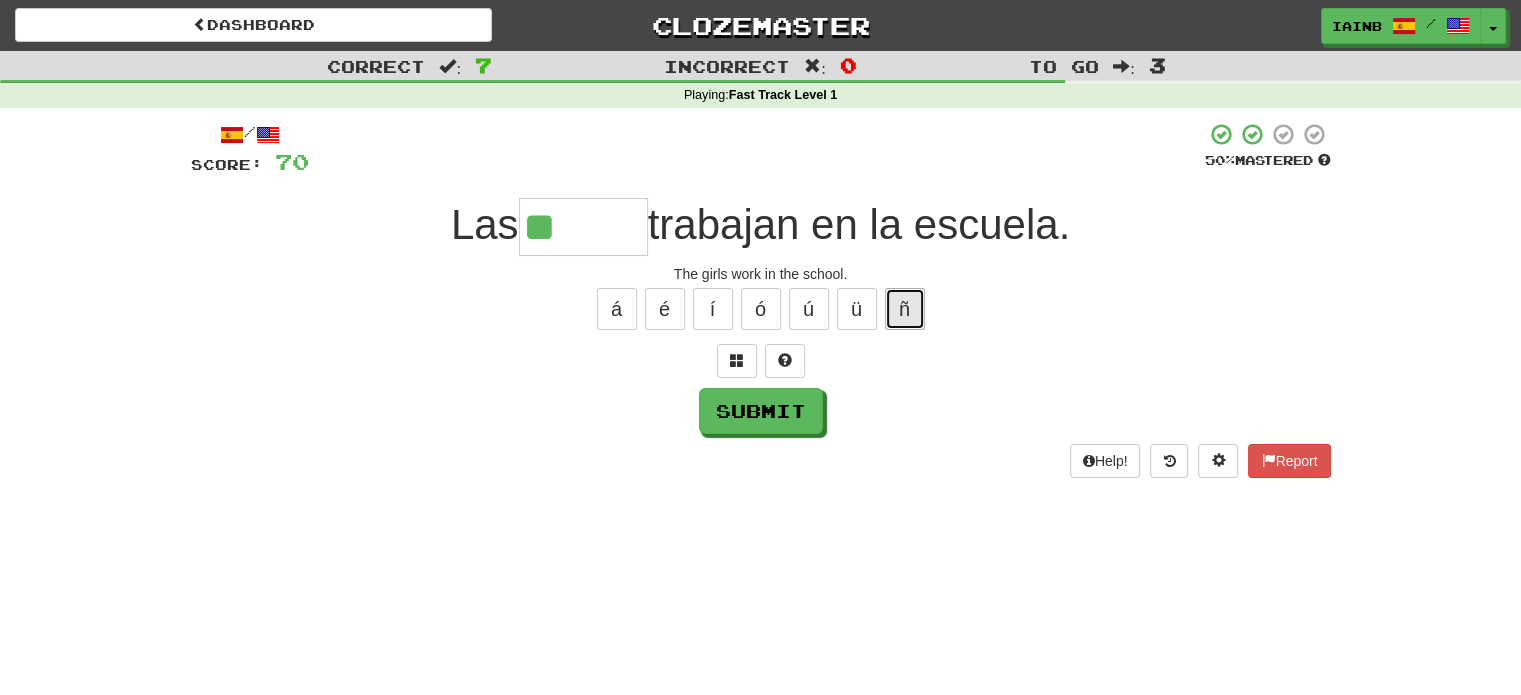 click on "ñ" at bounding box center [905, 309] 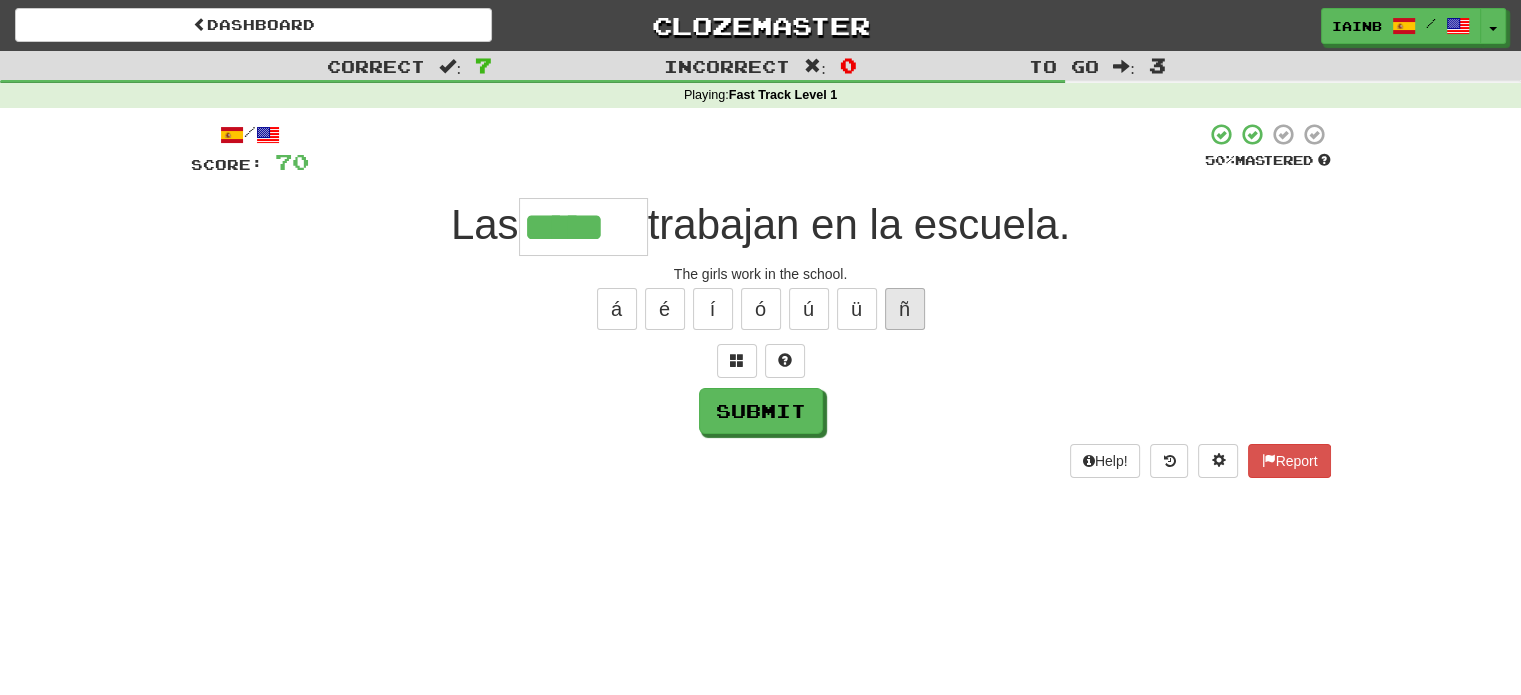 type on "******" 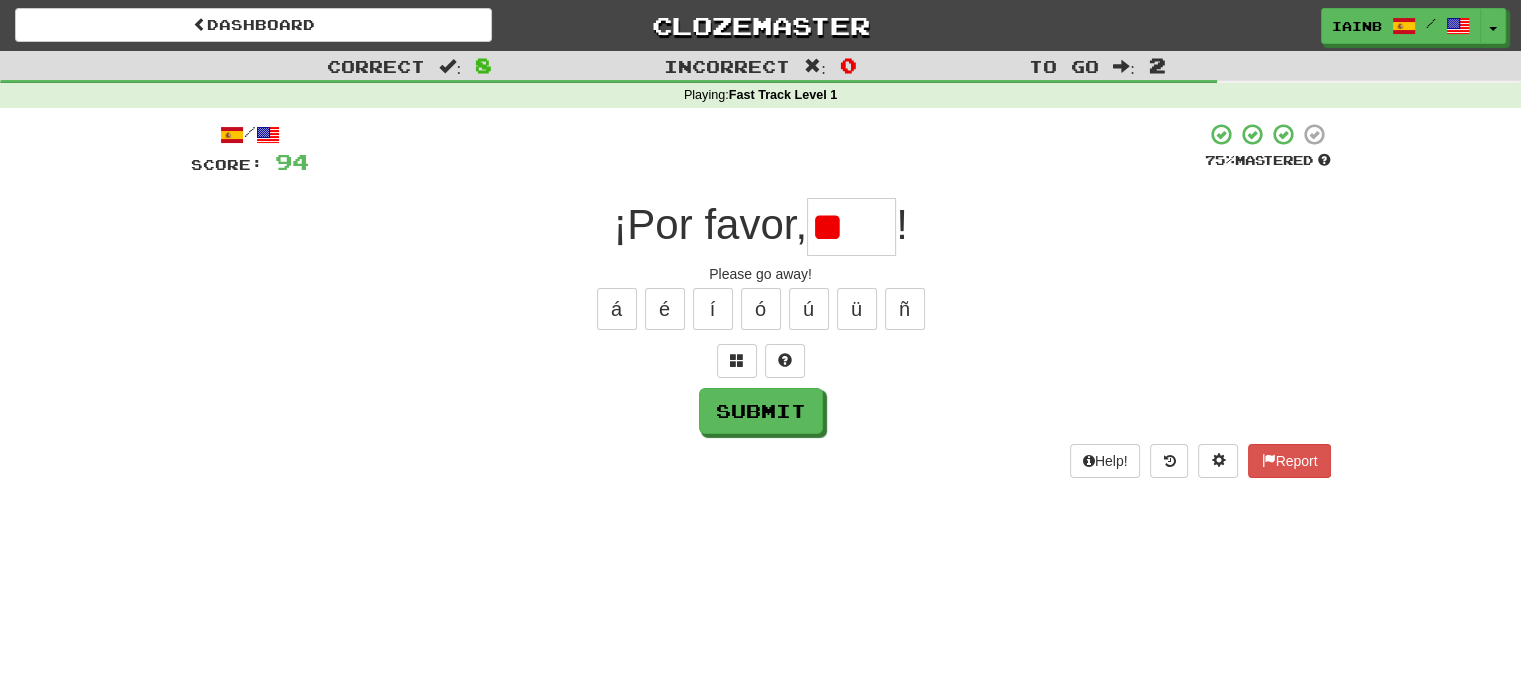 type on "*" 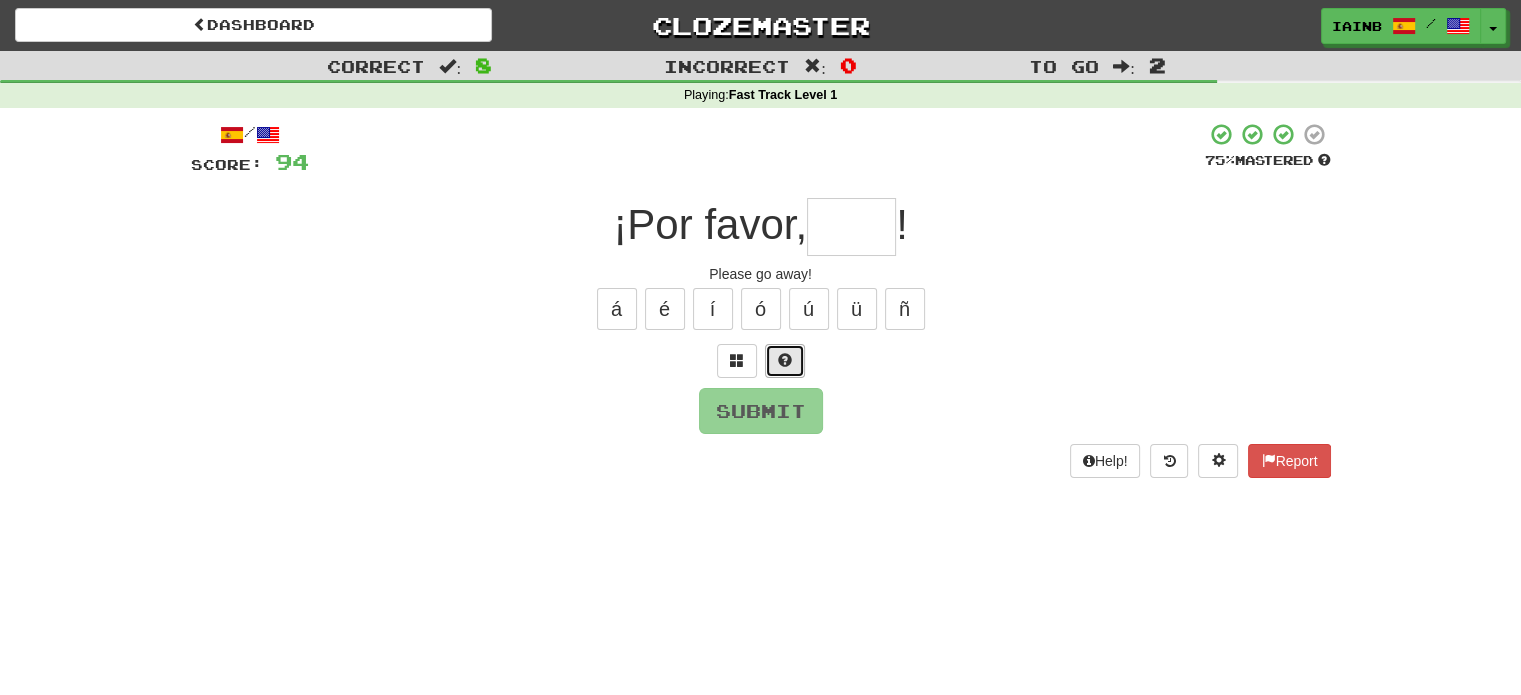 click at bounding box center (785, 361) 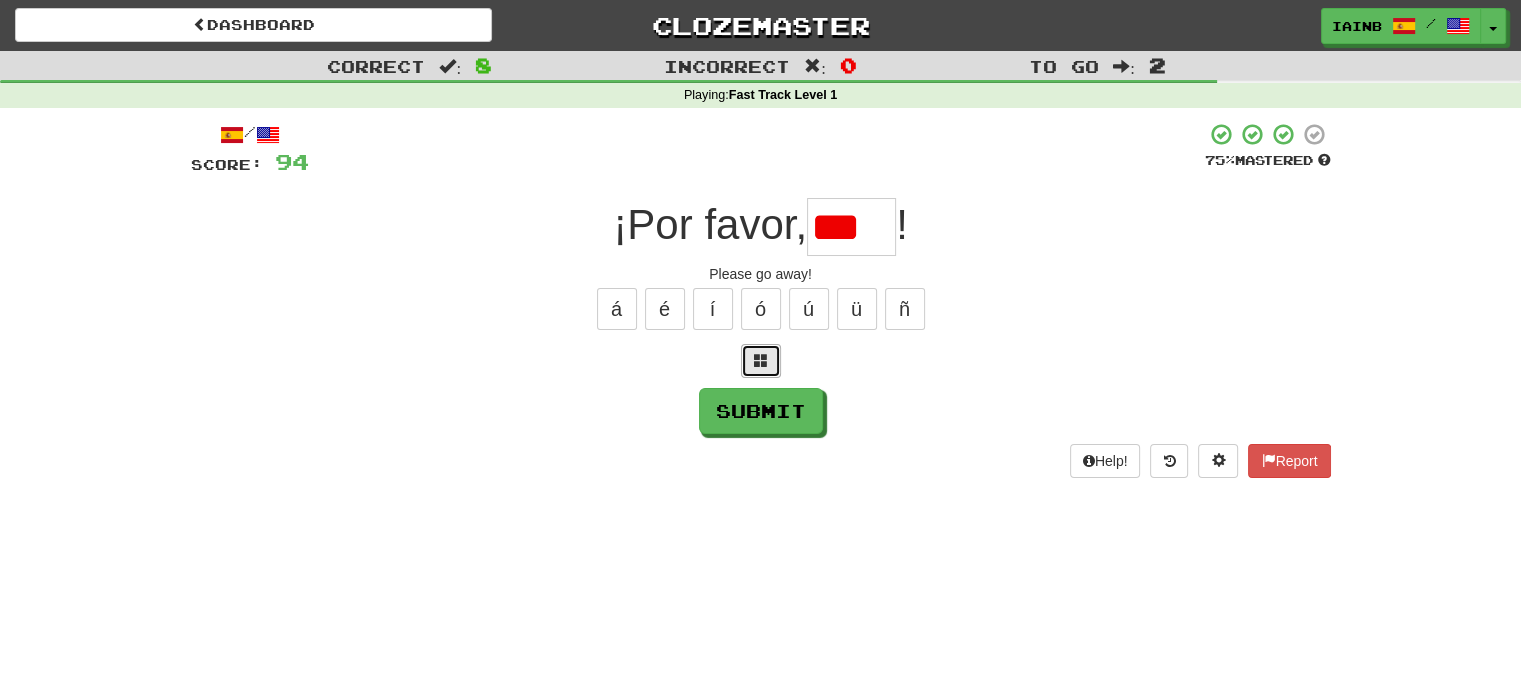 click at bounding box center [761, 360] 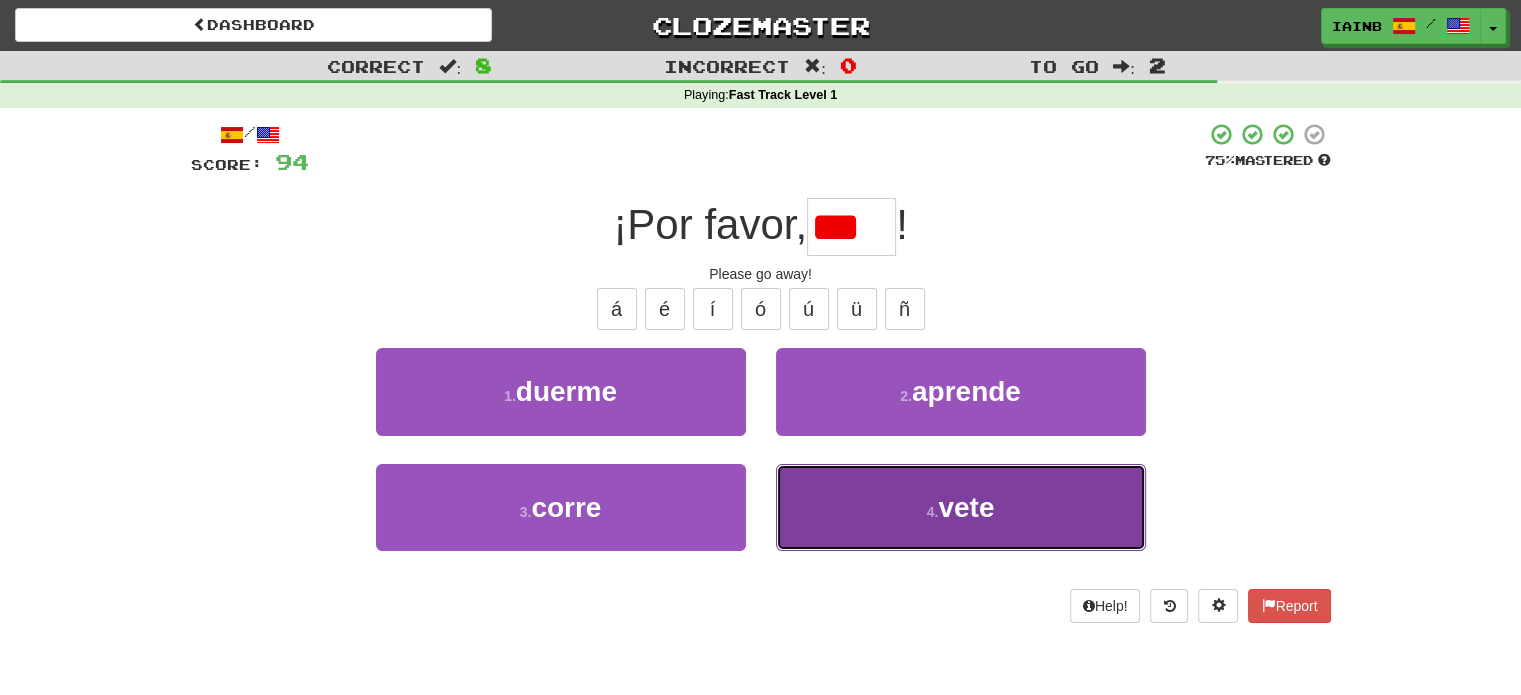 click on "4 .  vete" at bounding box center [961, 507] 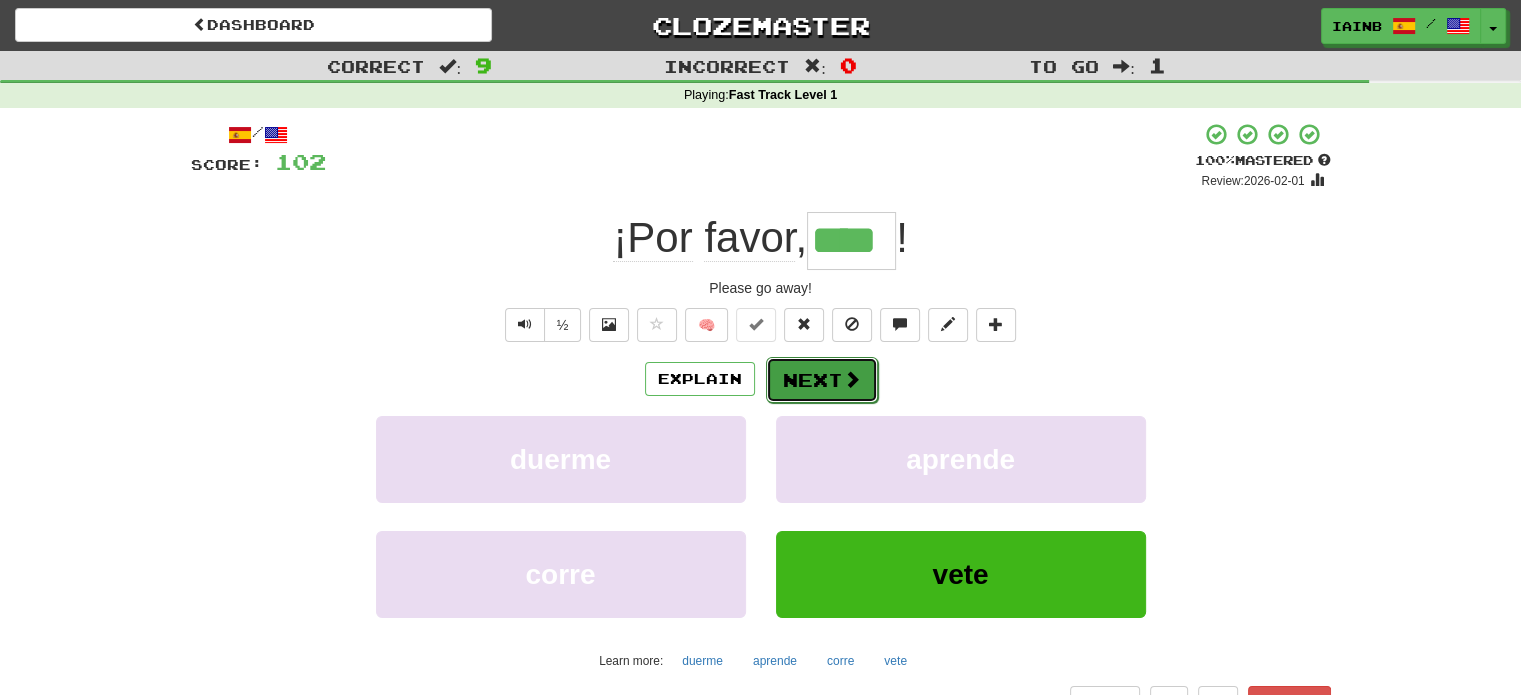 click on "Next" at bounding box center [822, 380] 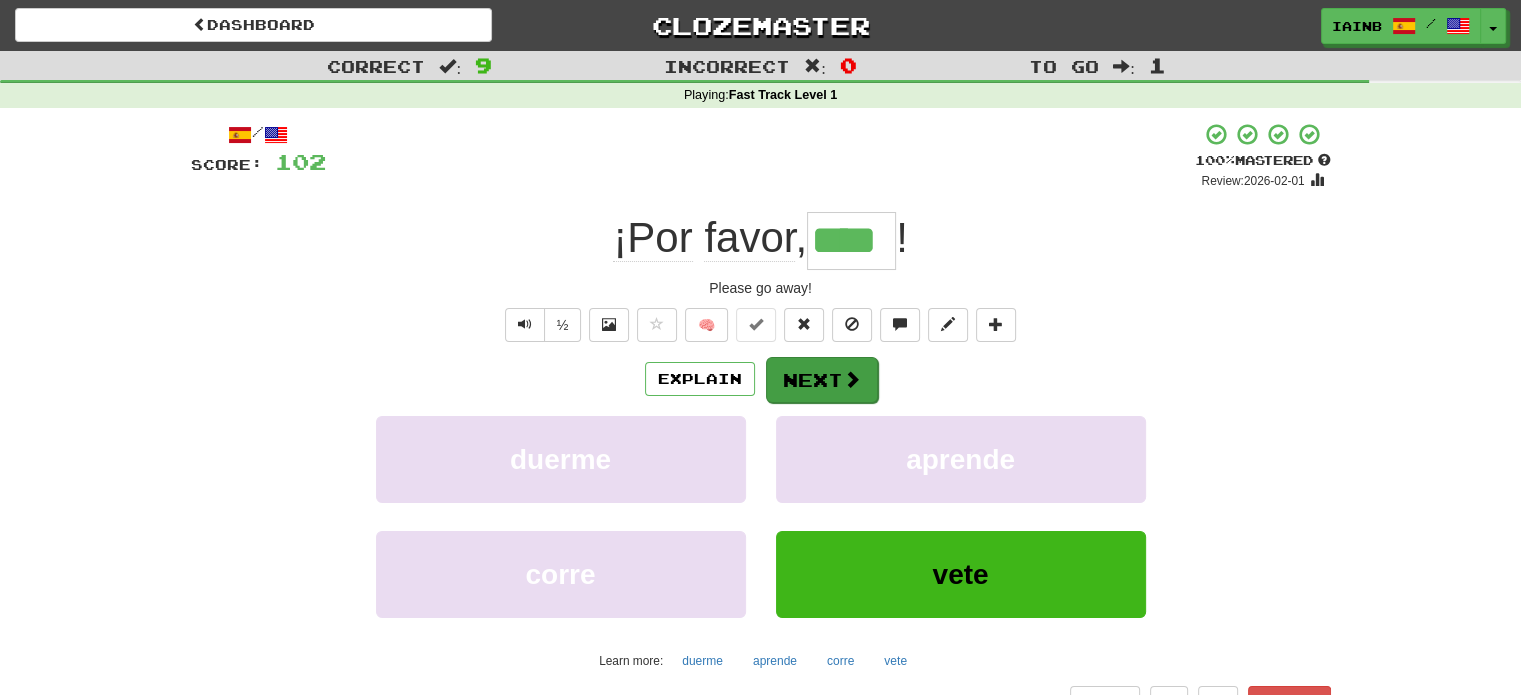 type 